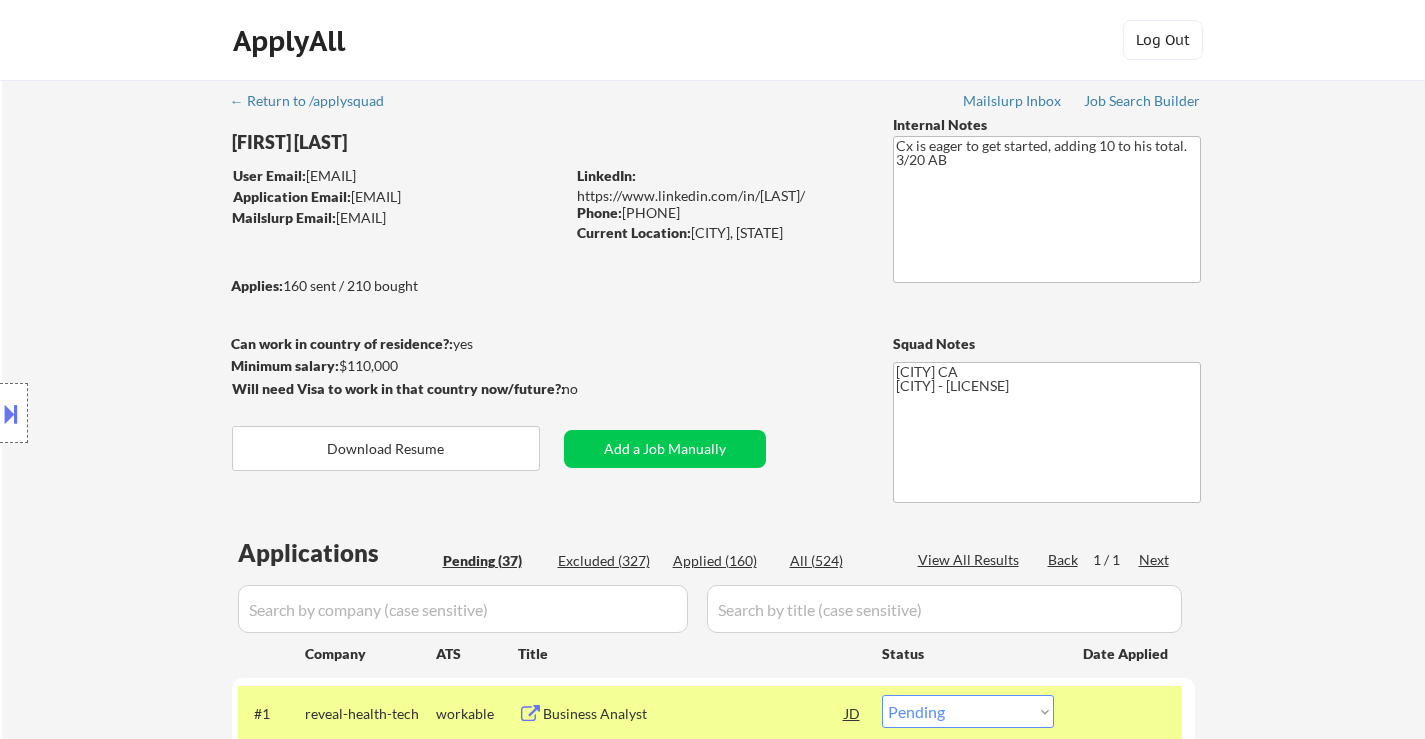 select on ""pending"" 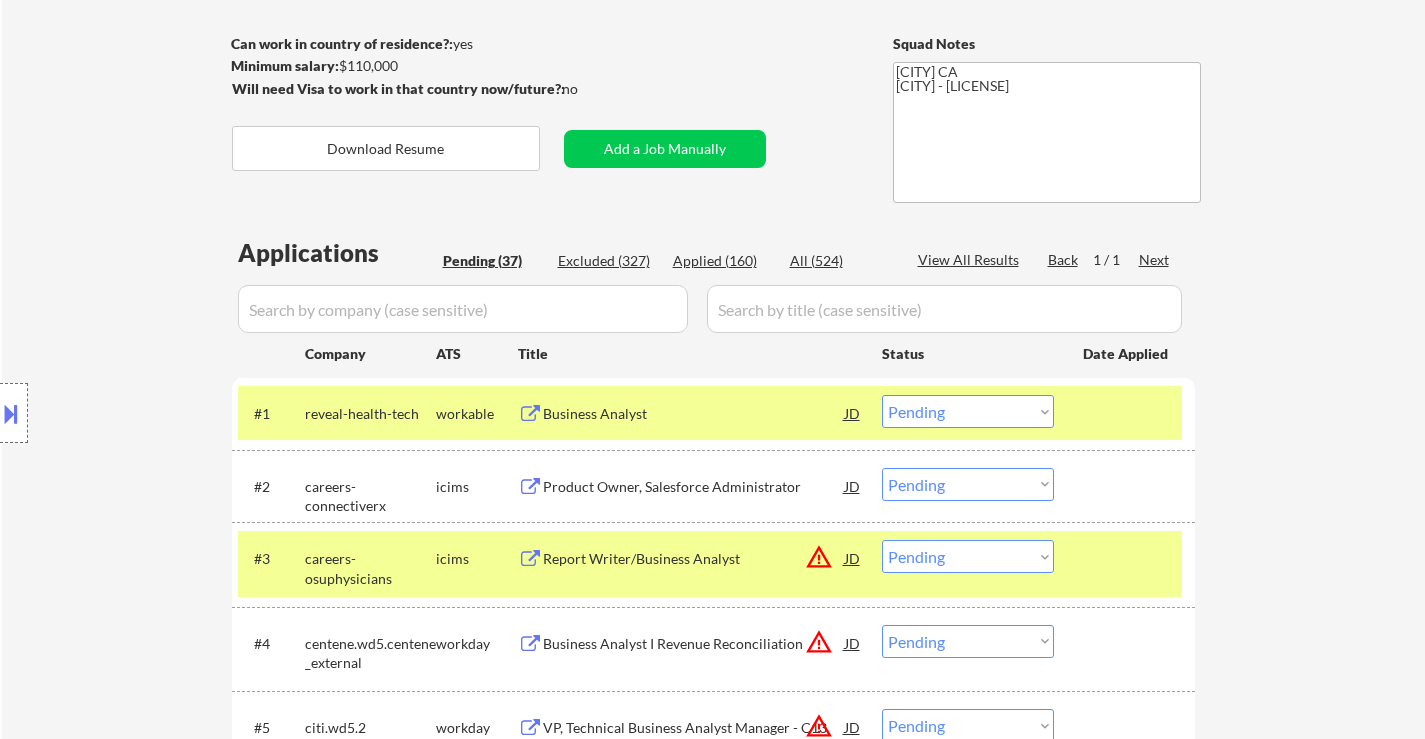 scroll, scrollTop: 300, scrollLeft: 0, axis: vertical 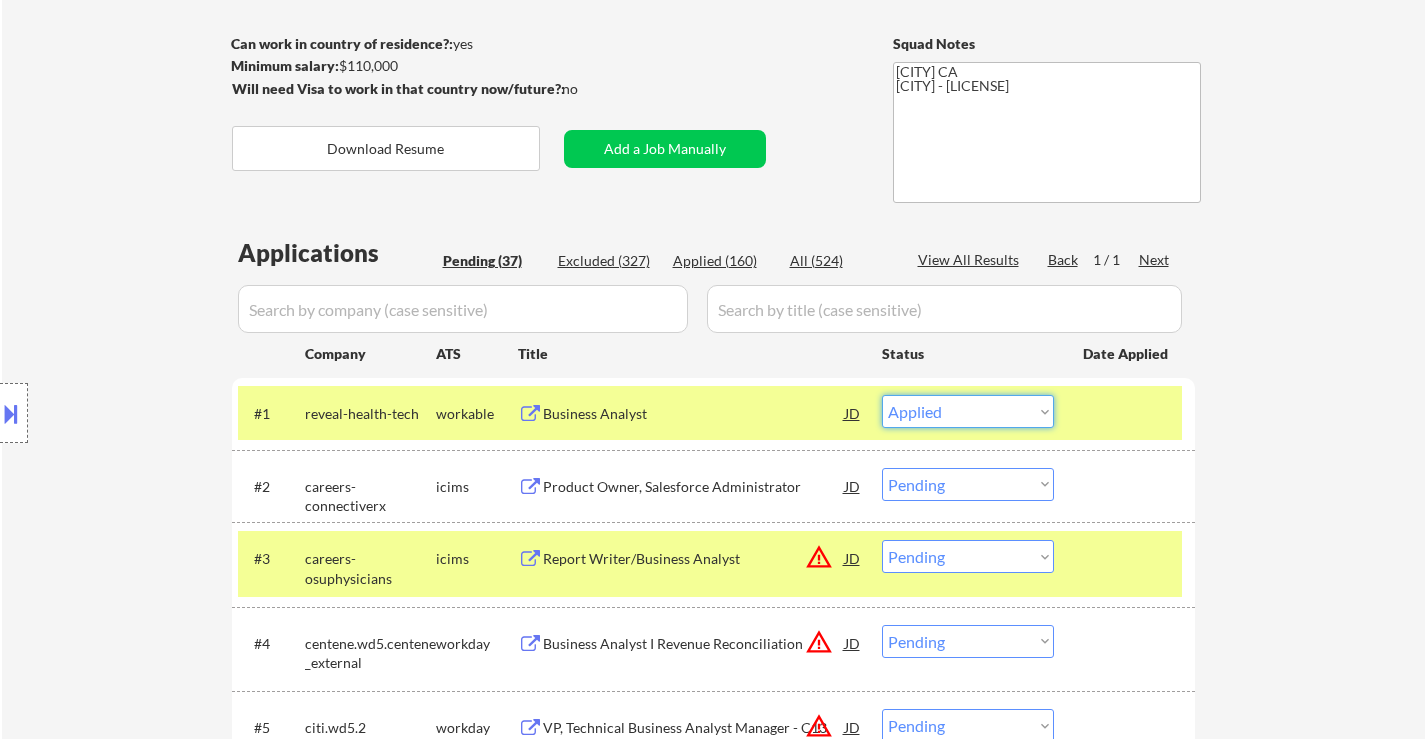 click on "Choose an option... Pending Applied Excluded (Questions) Excluded (Expired) Excluded (Location) Excluded (Bad Match) Excluded (Blocklist) Excluded (Salary) Excluded (Other)" at bounding box center [968, 411] 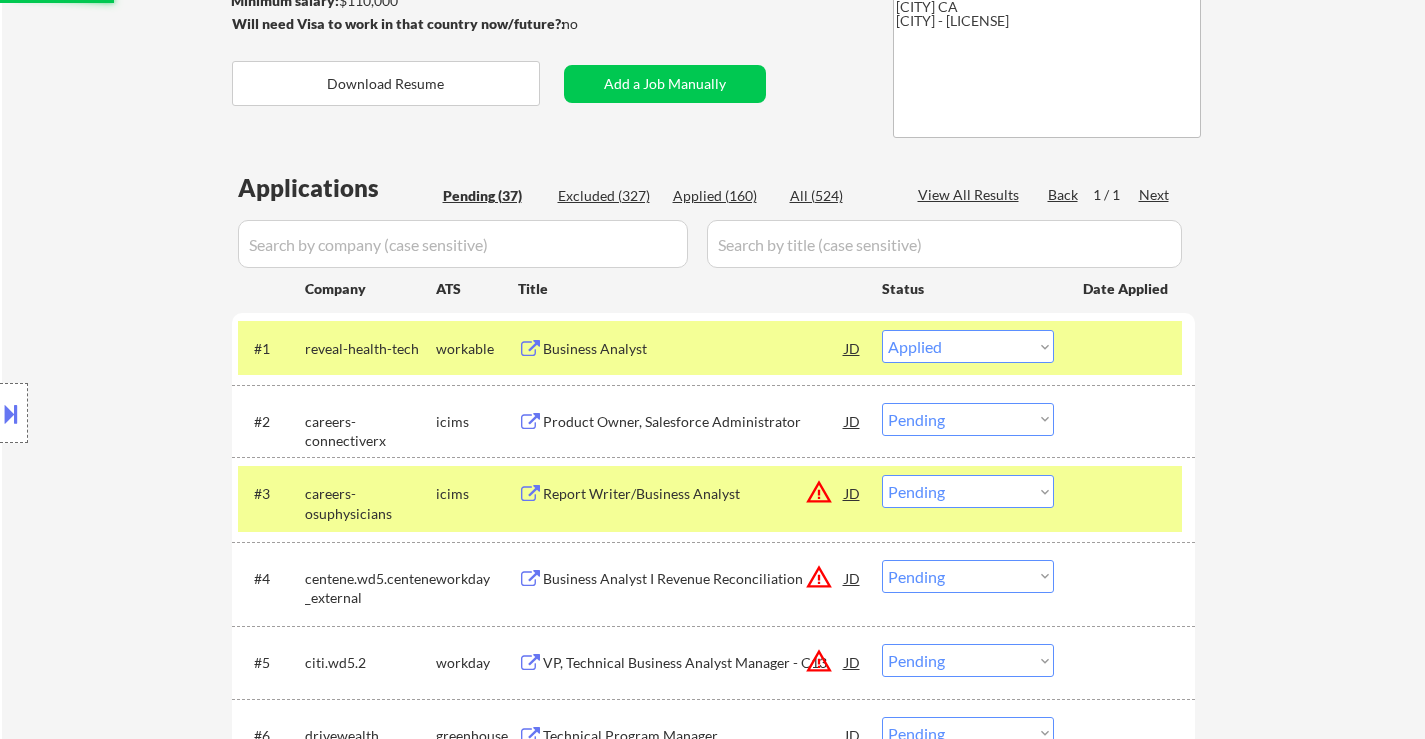 scroll, scrollTop: 400, scrollLeft: 0, axis: vertical 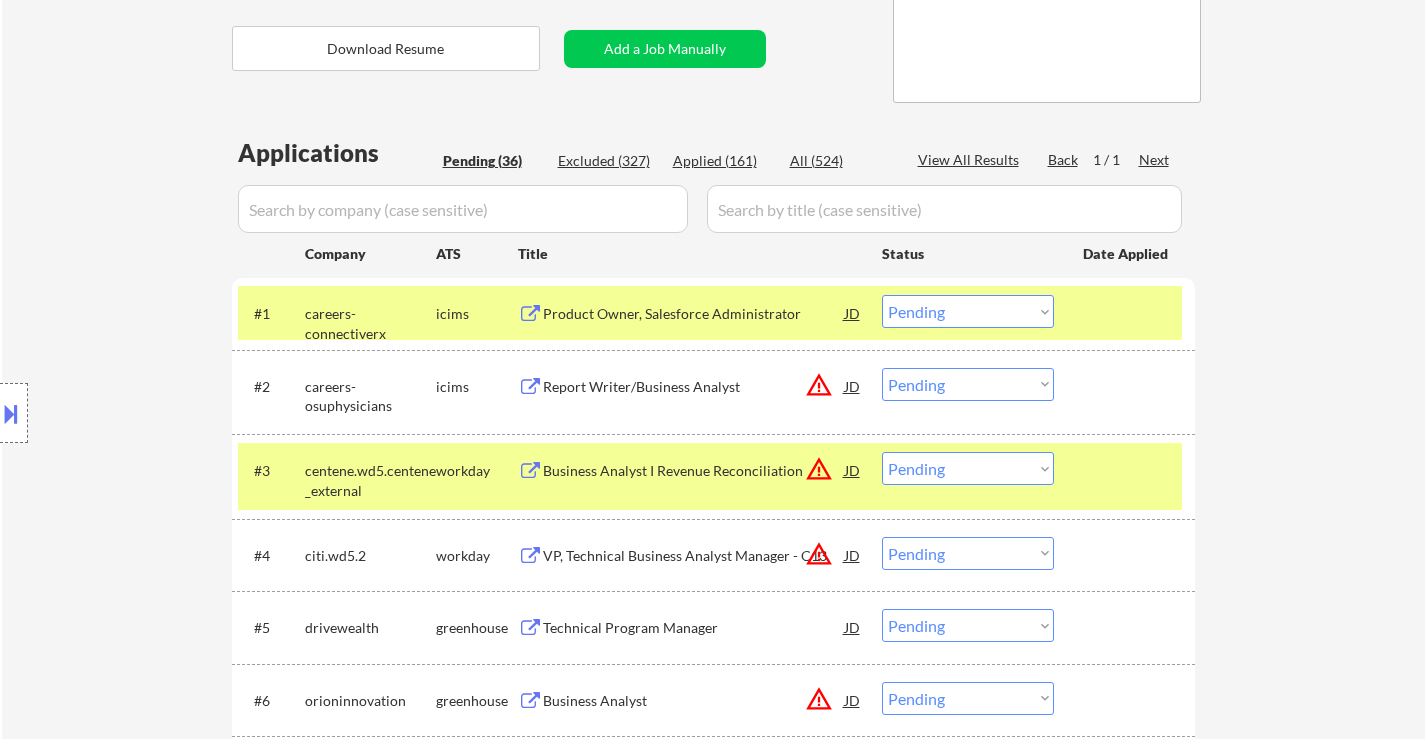 click at bounding box center [1127, 470] 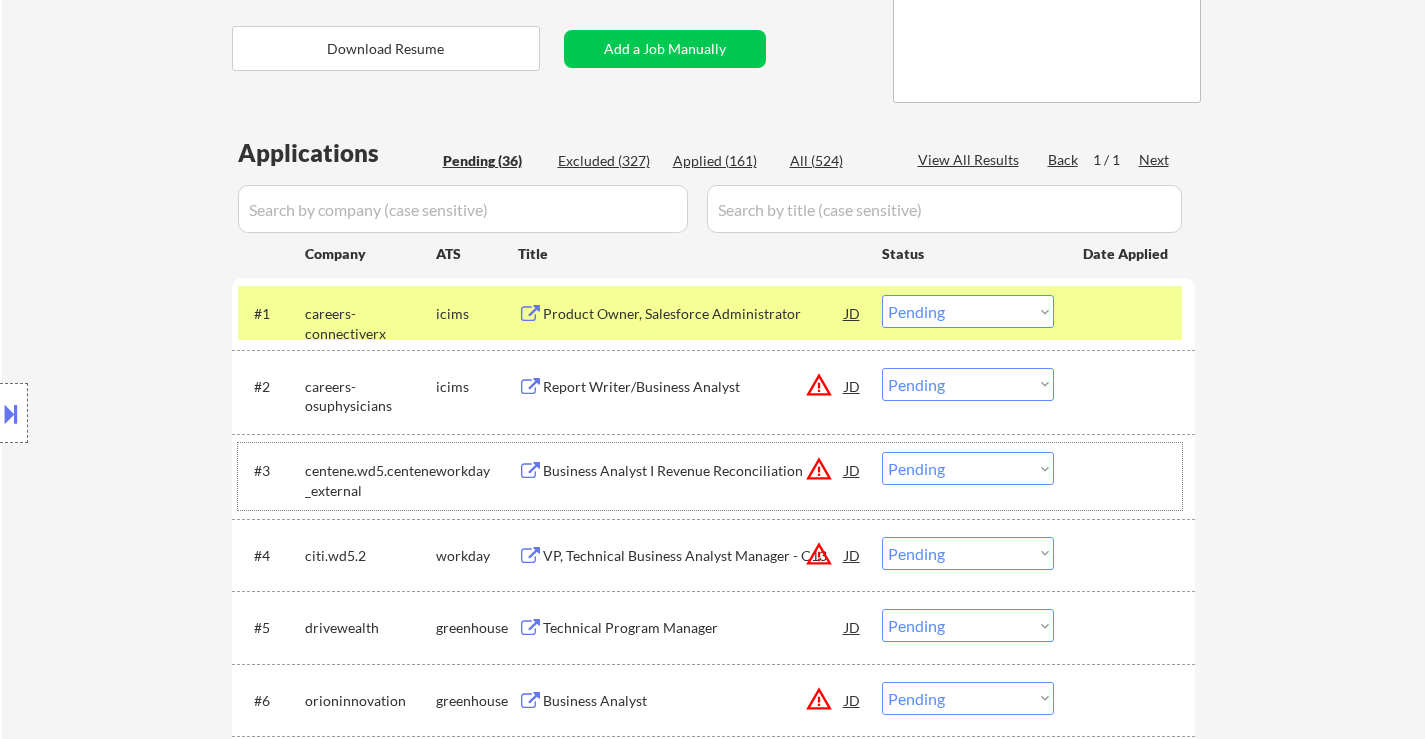 click on "Product Owner, Salesforce Administrator" at bounding box center [694, 314] 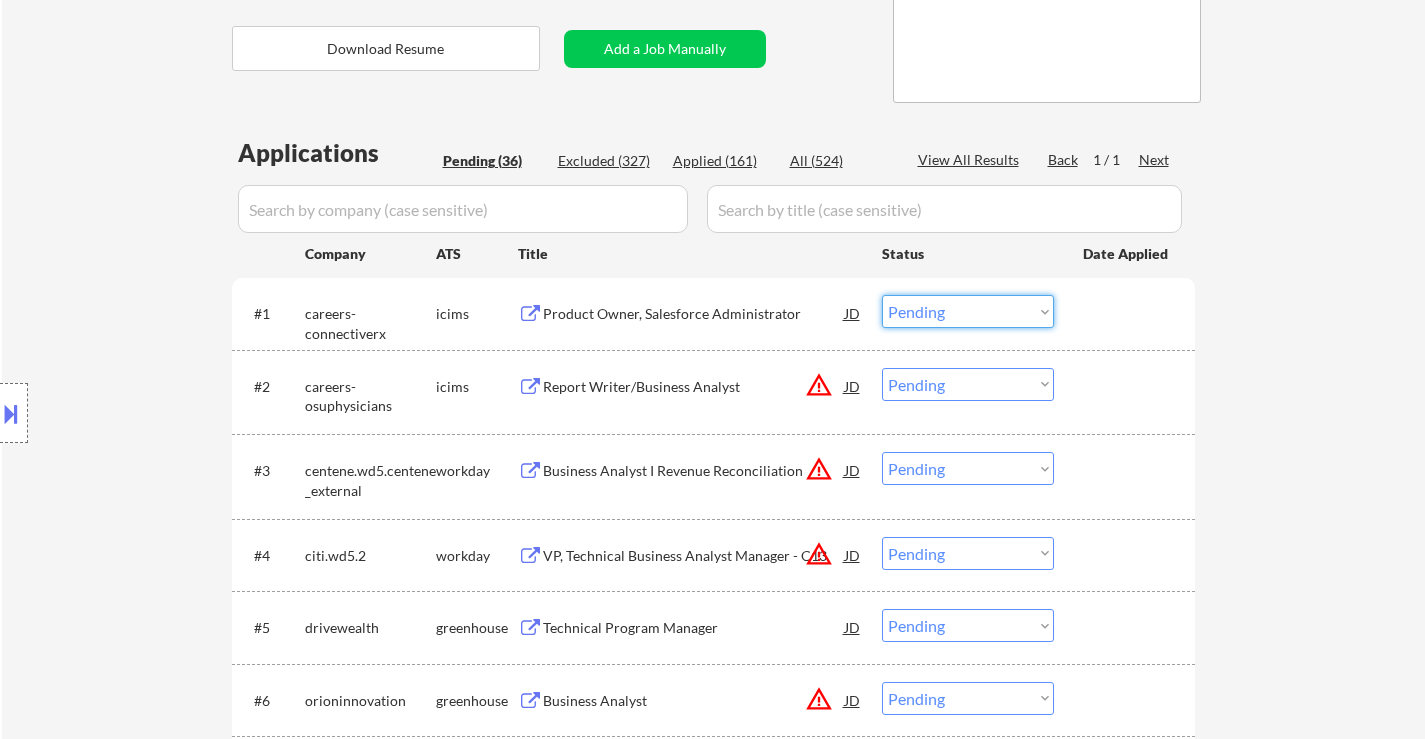 click on "Choose an option... Pending Applied Excluded (Questions) Excluded (Expired) Excluded (Location) Excluded (Bad Match) Excluded (Blocklist) Excluded (Salary) Excluded (Other)" at bounding box center [968, 311] 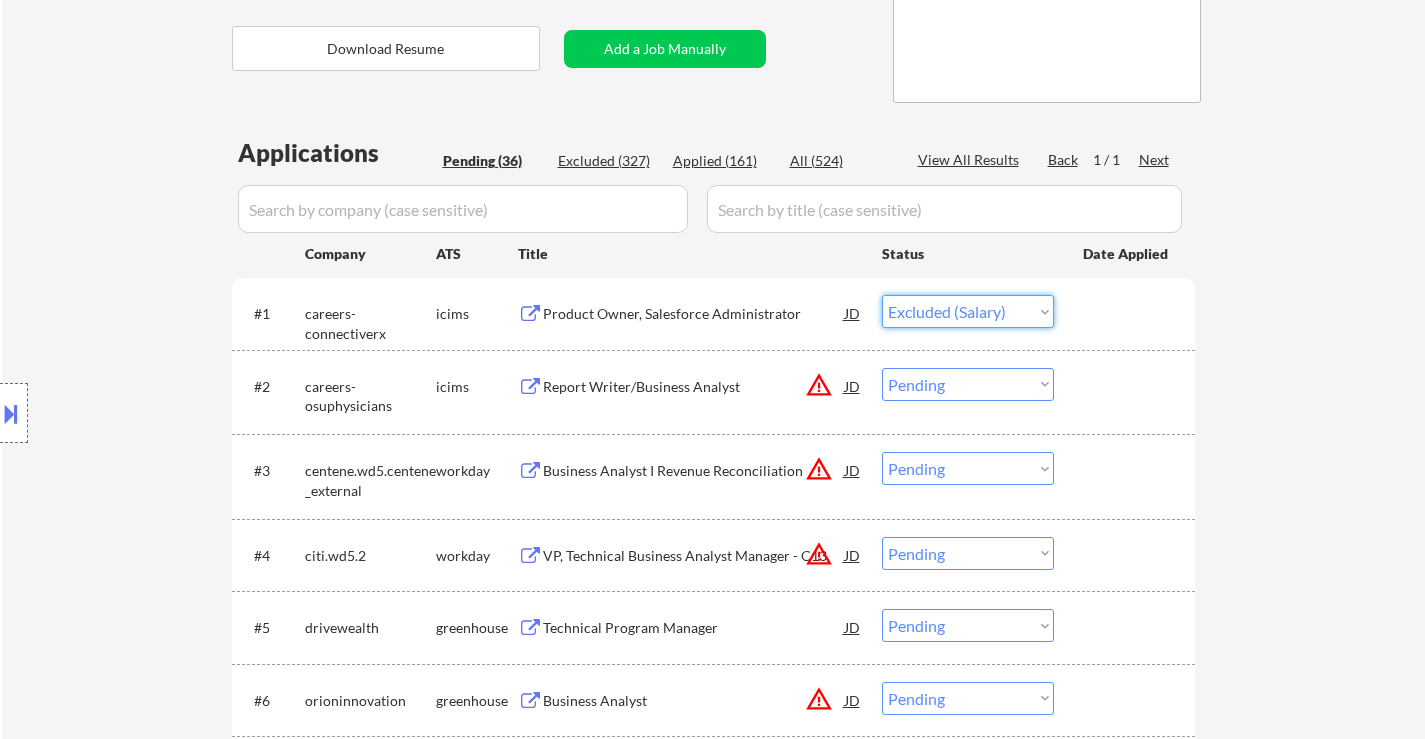 click on "Choose an option... Pending Applied Excluded (Questions) Excluded (Expired) Excluded (Location) Excluded (Bad Match) Excluded (Blocklist) Excluded (Salary) Excluded (Other)" at bounding box center [968, 311] 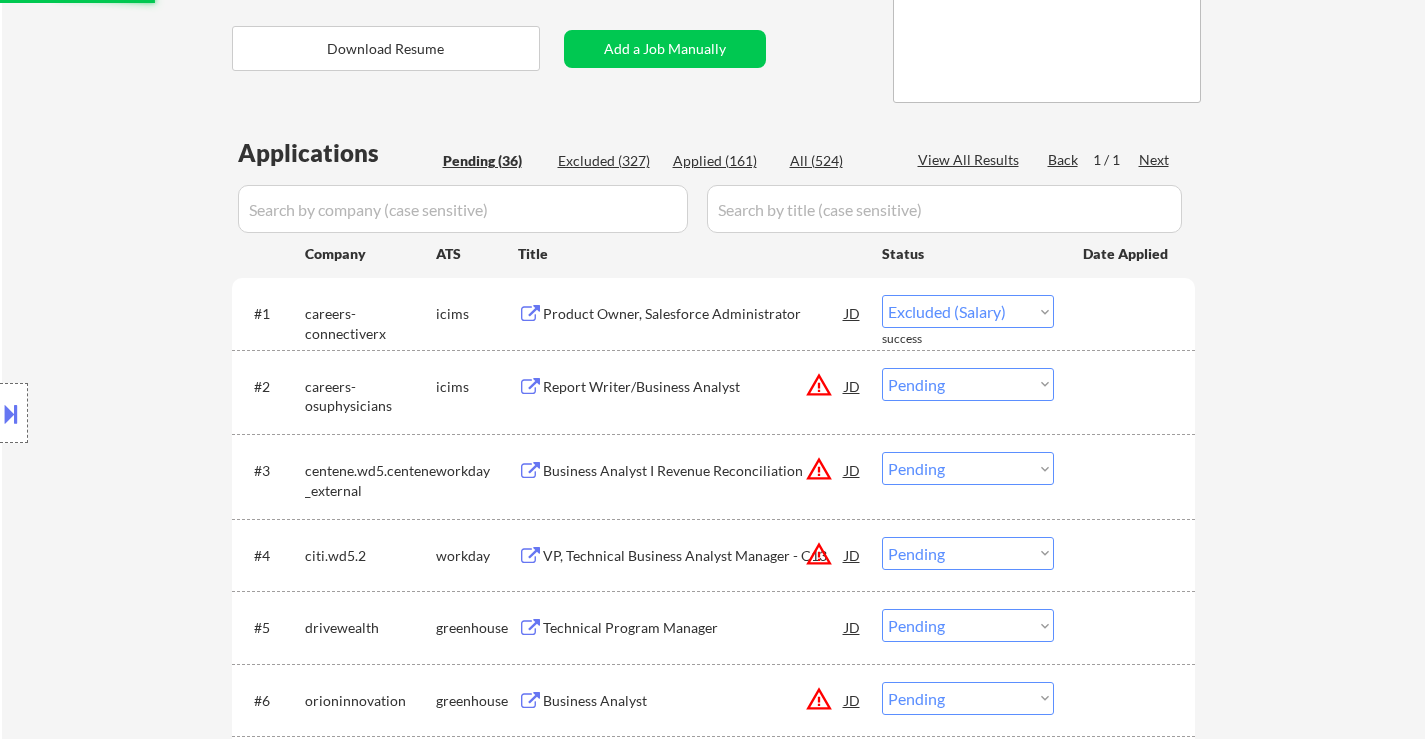 select on ""pending"" 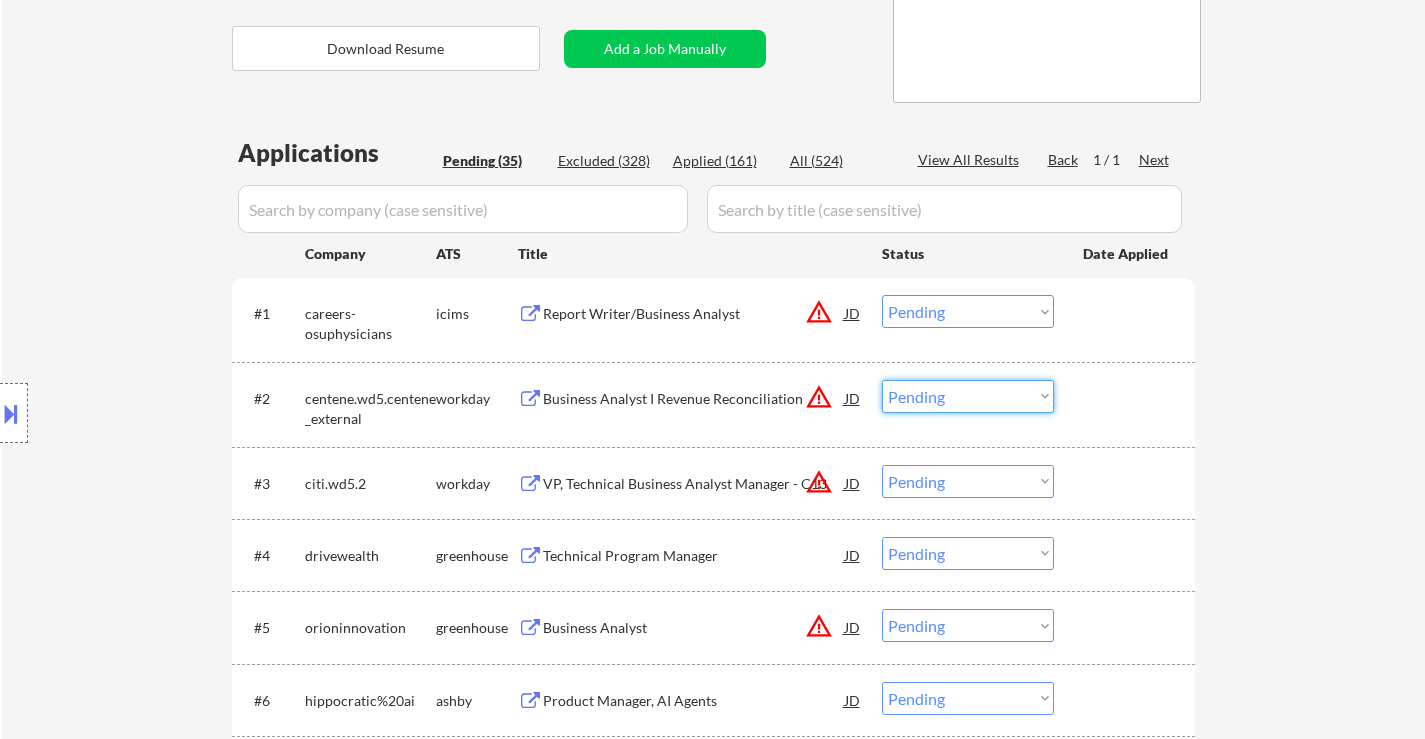 click on "Choose an option... Pending Applied Excluded (Questions) Excluded (Expired) Excluded (Location) Excluded (Bad Match) Excluded (Blocklist) Excluded (Salary) Excluded (Other)" at bounding box center [968, 396] 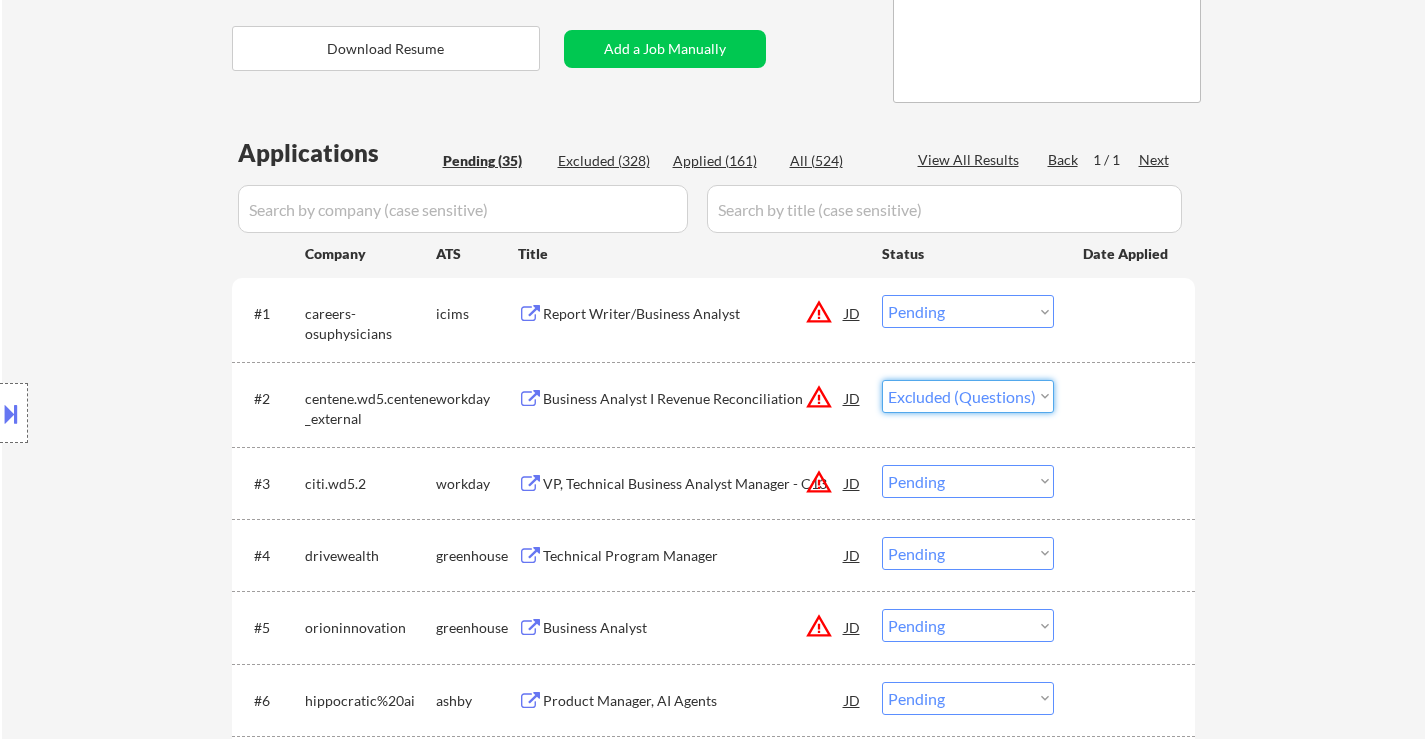 click on "Choose an option... Pending Applied Excluded (Questions) Excluded (Expired) Excluded (Location) Excluded (Bad Match) Excluded (Blocklist) Excluded (Salary) Excluded (Other)" at bounding box center [968, 396] 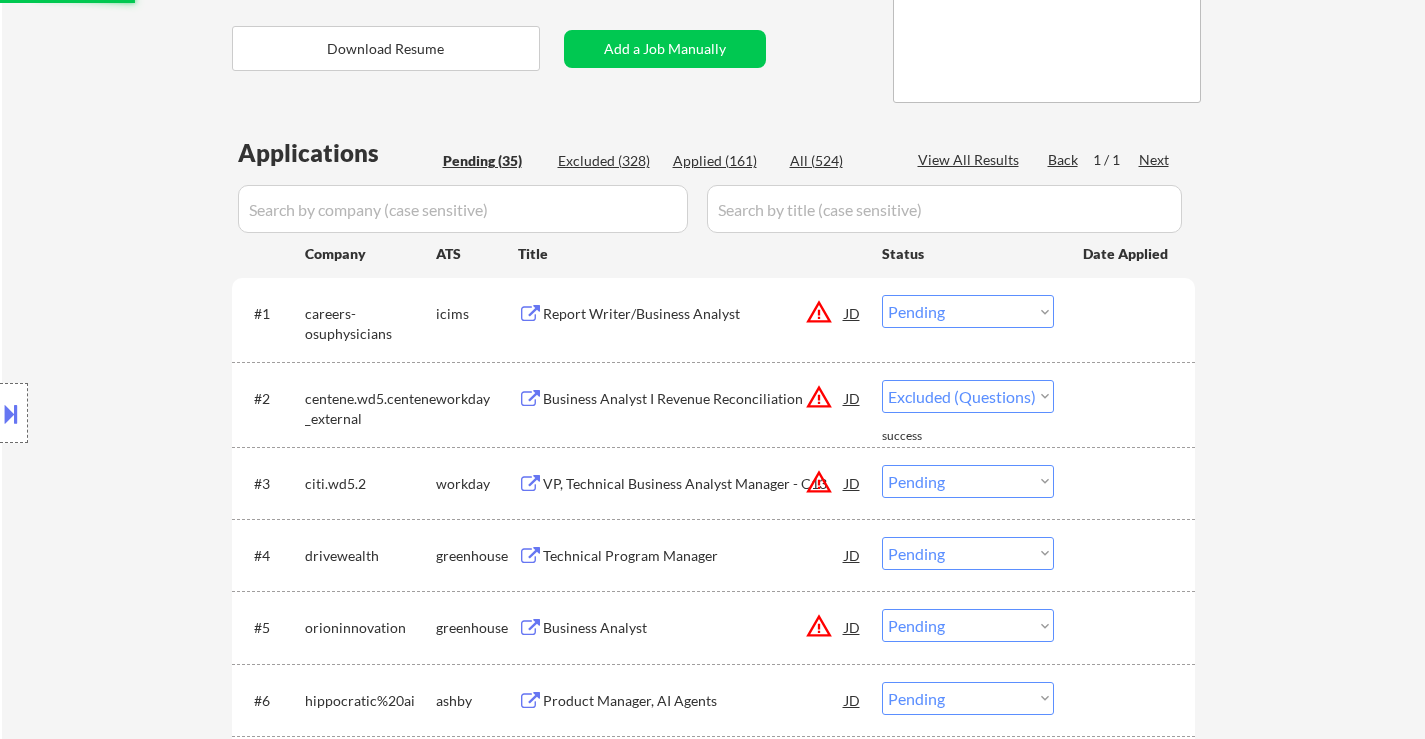 click on "VP, Technical Business Analyst Manager - C13" at bounding box center [694, 484] 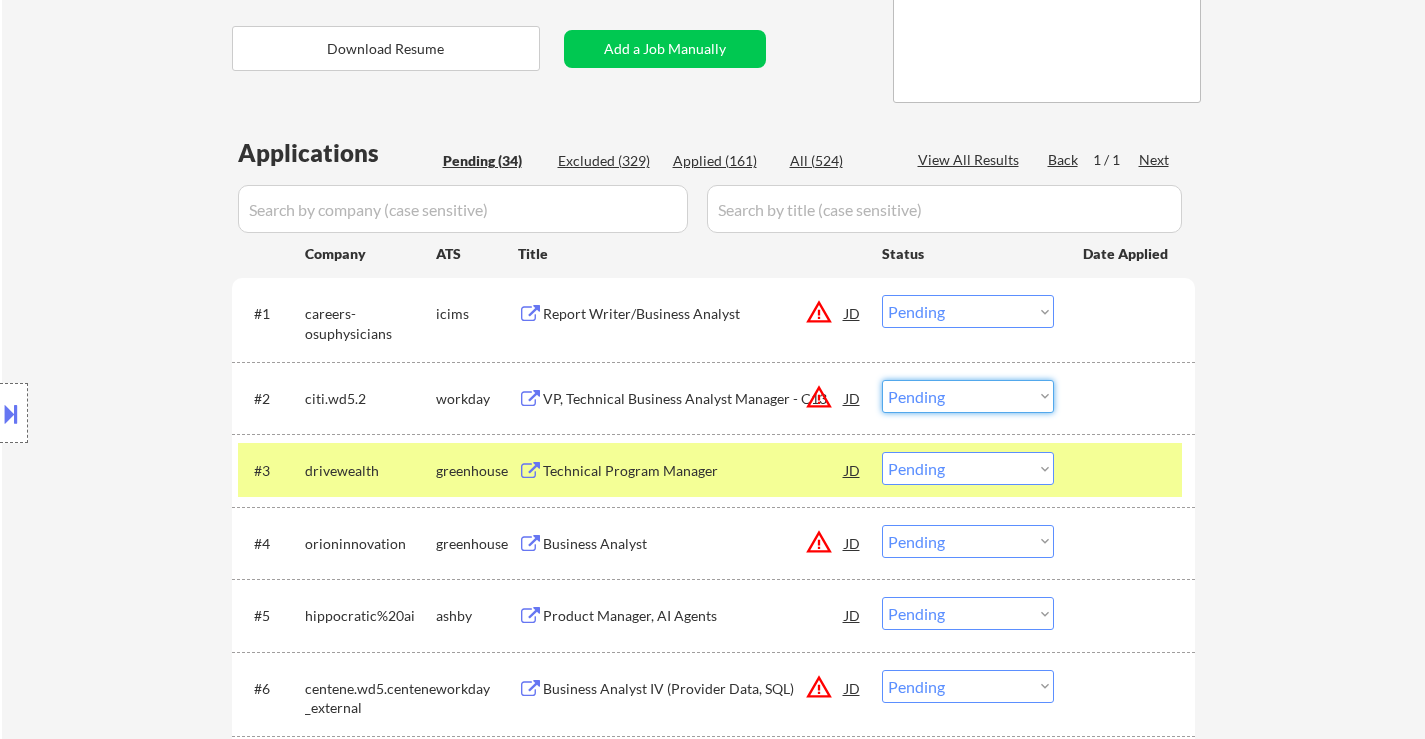 drag, startPoint x: 934, startPoint y: 389, endPoint x: 935, endPoint y: 404, distance: 15.033297 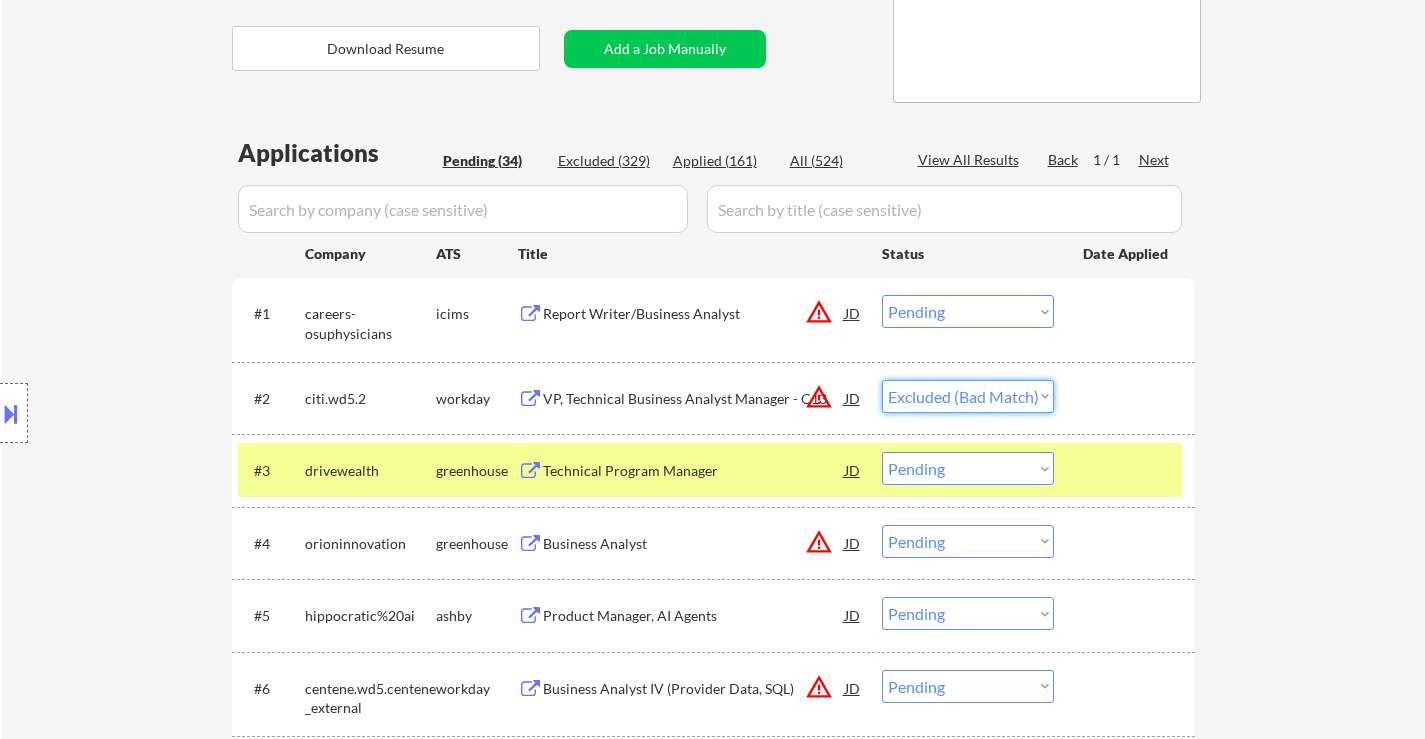 click on "Choose an option... Pending Applied Excluded (Questions) Excluded (Expired) Excluded (Location) Excluded (Bad Match) Excluded (Blocklist) Excluded (Salary) Excluded (Other)" at bounding box center [968, 396] 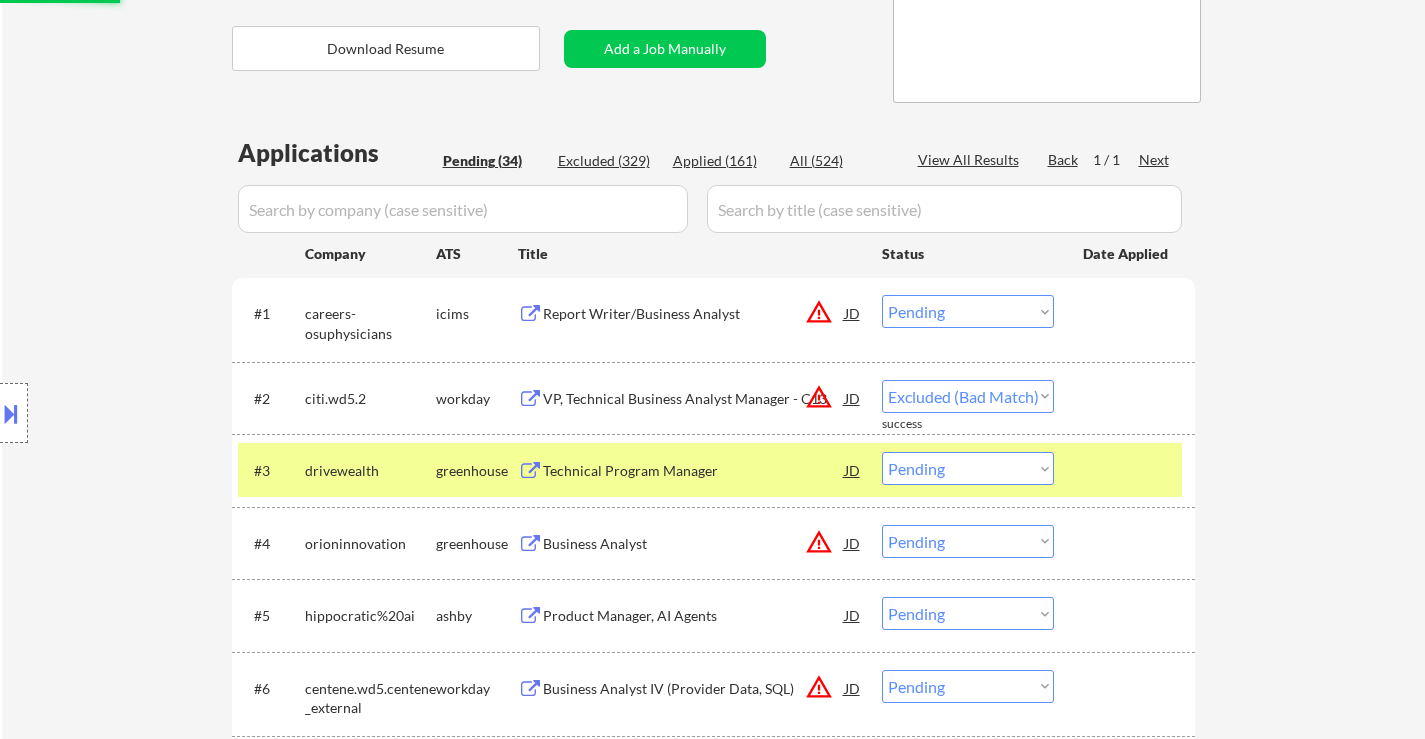 select on ""pending"" 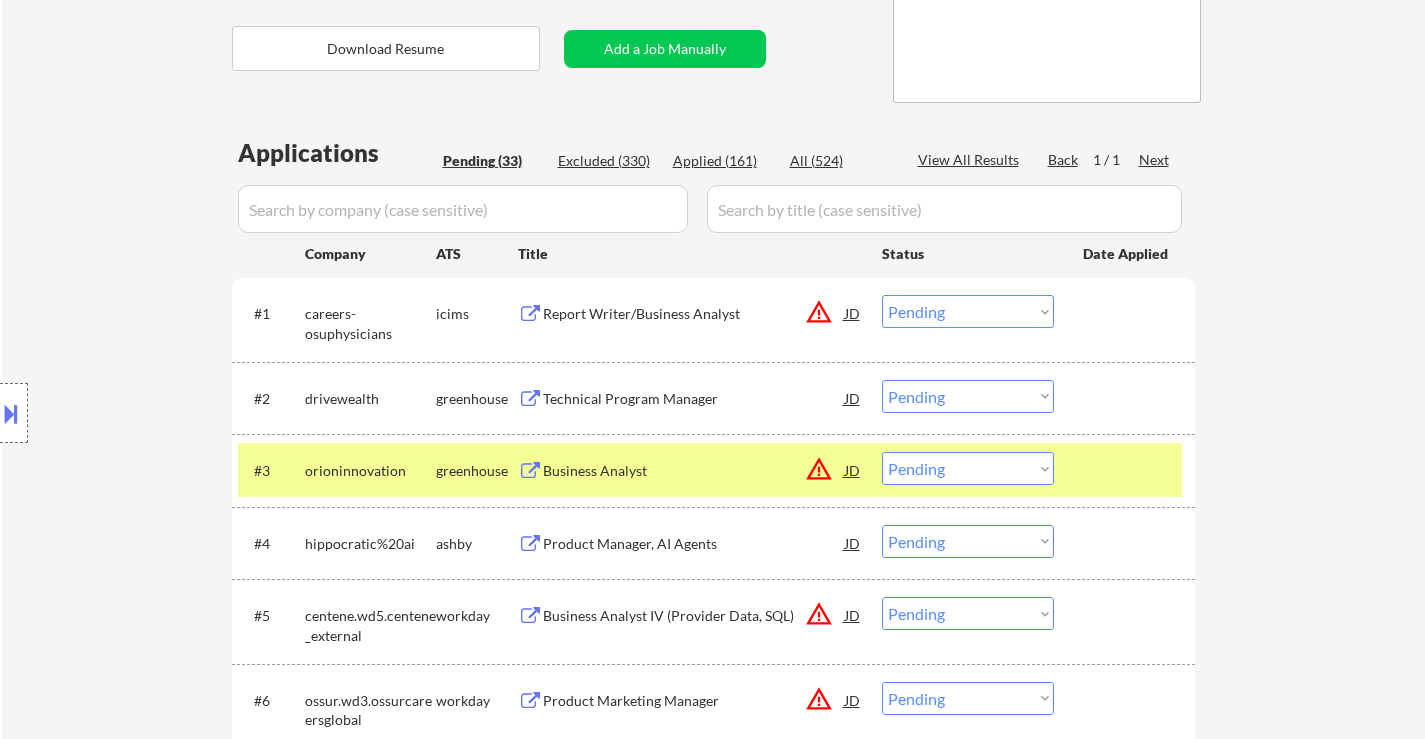 click on "Choose an option... Pending Applied Excluded (Questions) Excluded (Expired) Excluded (Location) Excluded (Bad Match) Excluded (Blocklist) Excluded (Salary) Excluded (Other)" at bounding box center (968, 311) 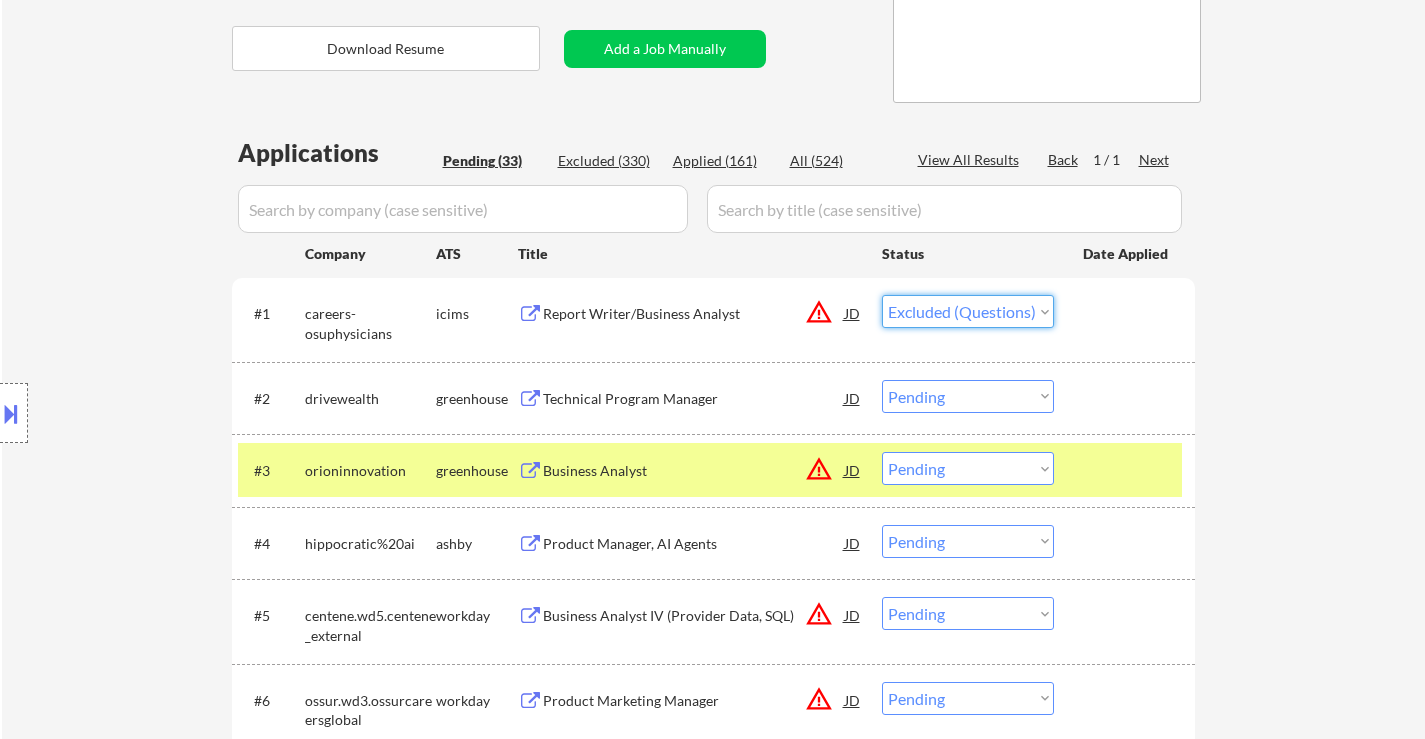 click on "Choose an option... Pending Applied Excluded (Questions) Excluded (Expired) Excluded (Location) Excluded (Bad Match) Excluded (Blocklist) Excluded (Salary) Excluded (Other)" at bounding box center (968, 311) 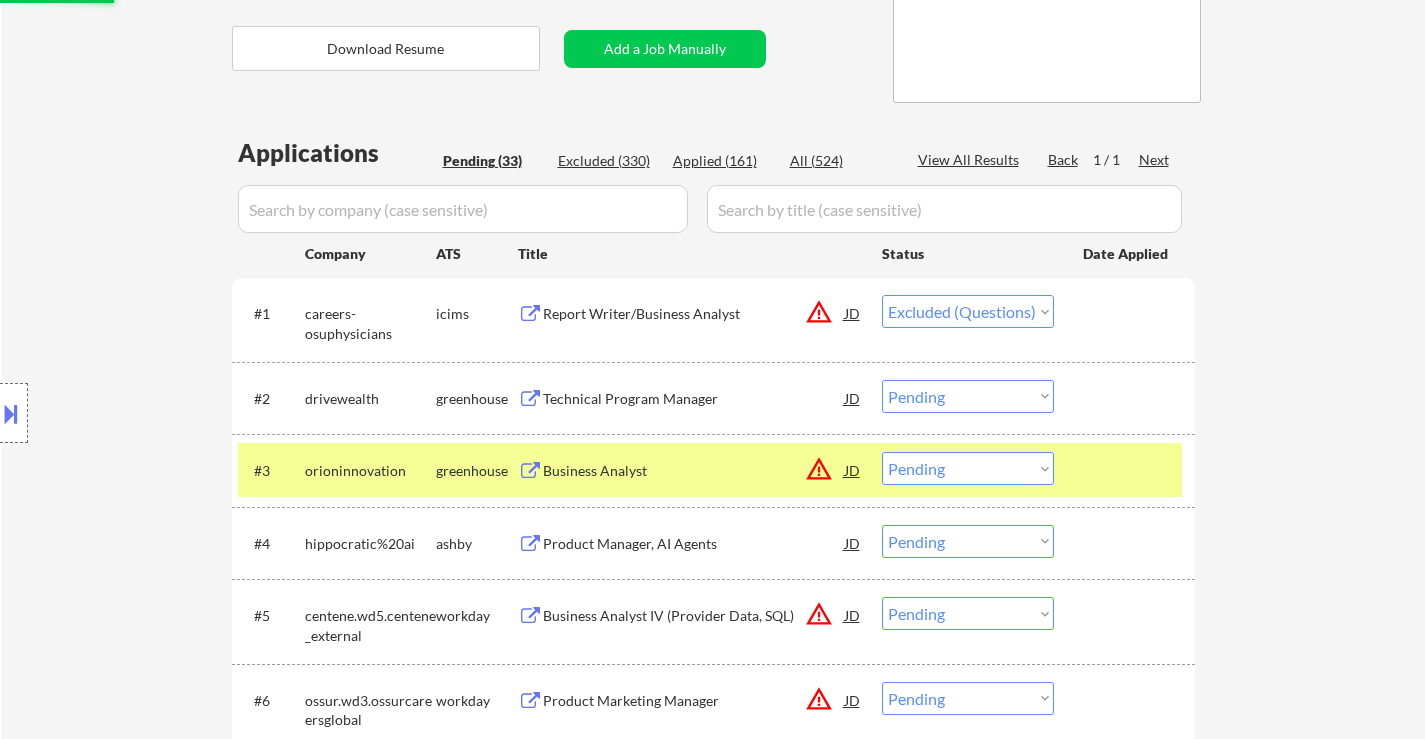 click on "Technical Program Manager" at bounding box center (694, 398) 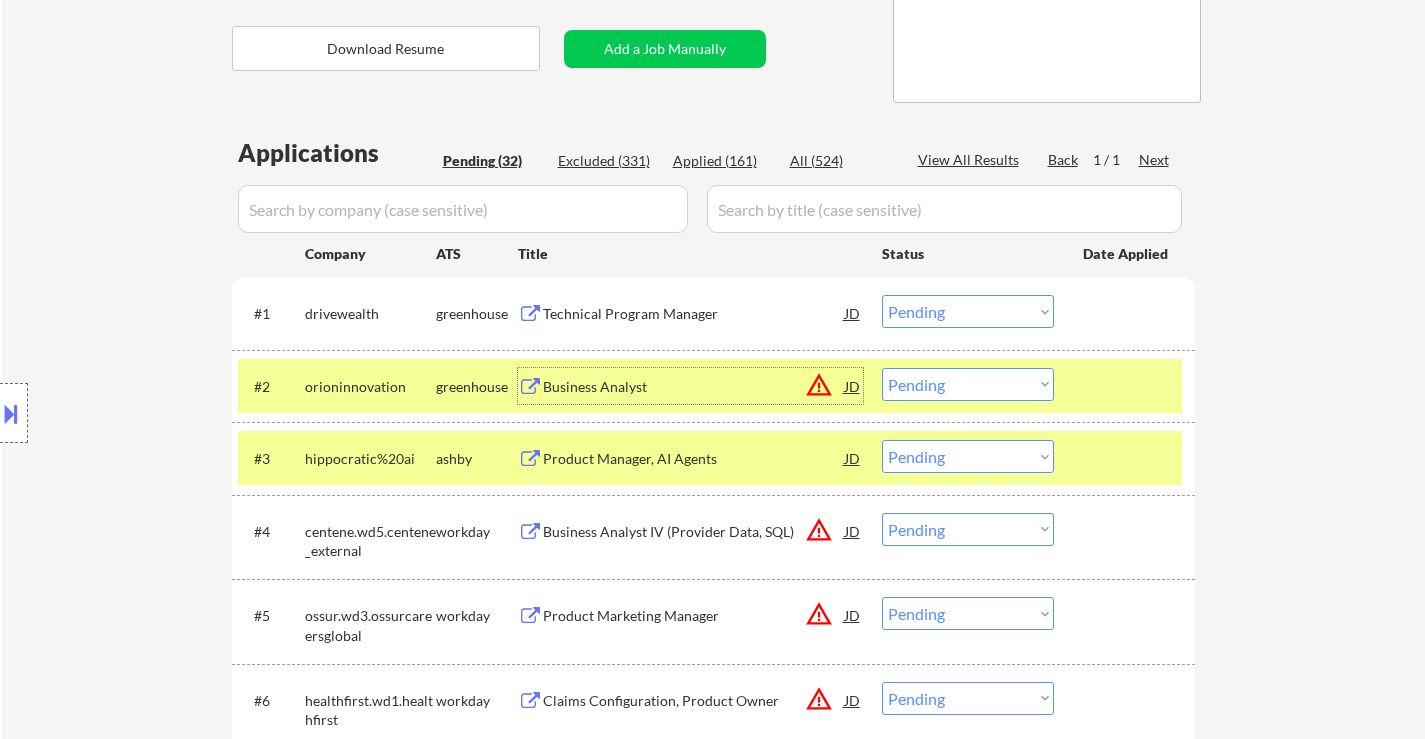 drag, startPoint x: 934, startPoint y: 307, endPoint x: 931, endPoint y: 327, distance: 20.22375 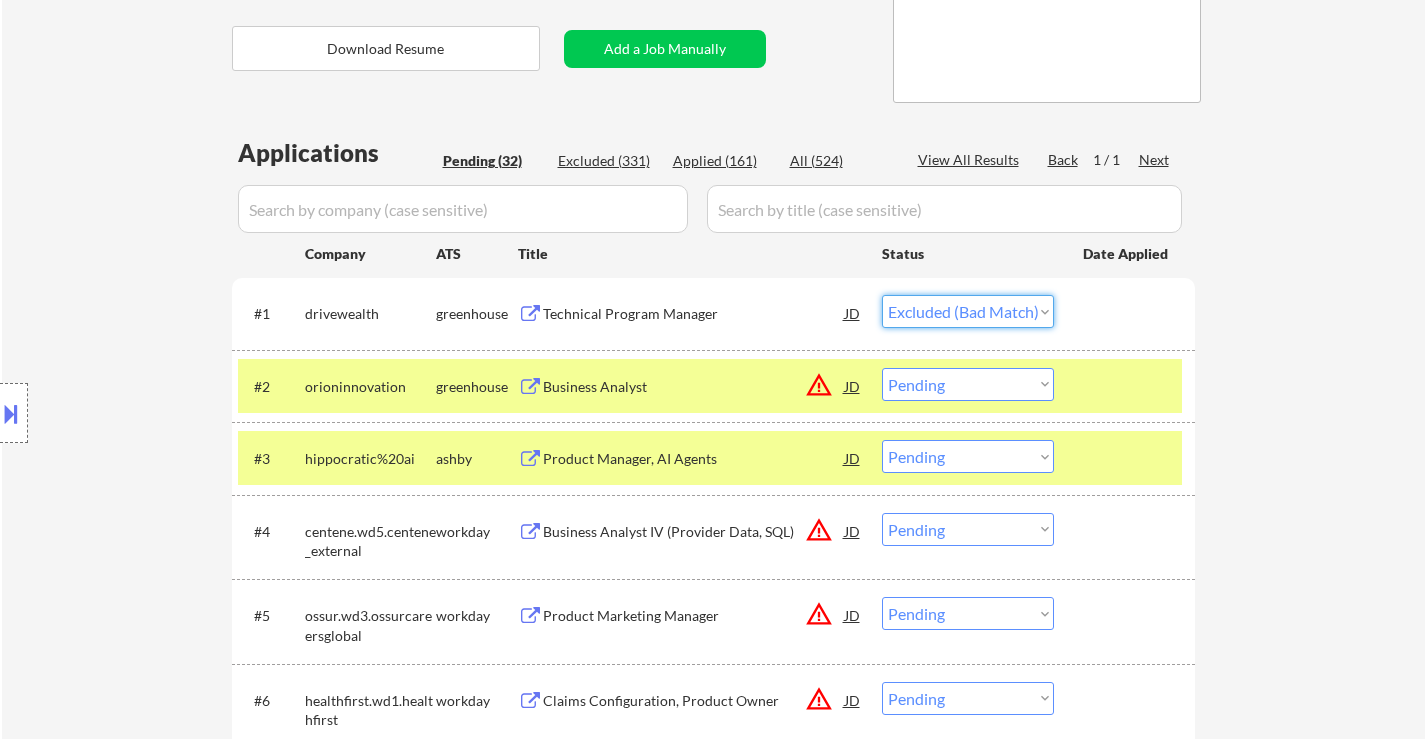 click on "Choose an option... Pending Applied Excluded (Questions) Excluded (Expired) Excluded (Location) Excluded (Bad Match) Excluded (Blocklist) Excluded (Salary) Excluded (Other)" at bounding box center (968, 311) 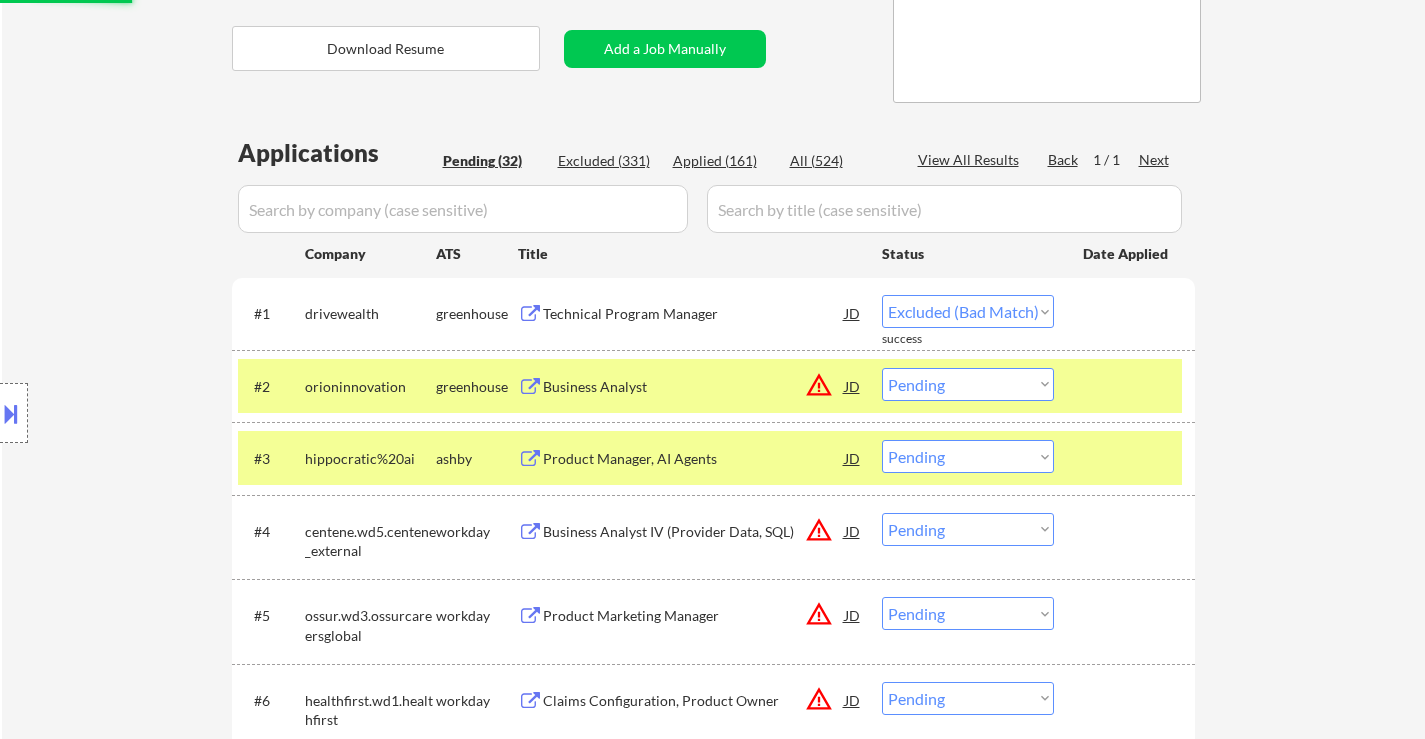 select on ""pending"" 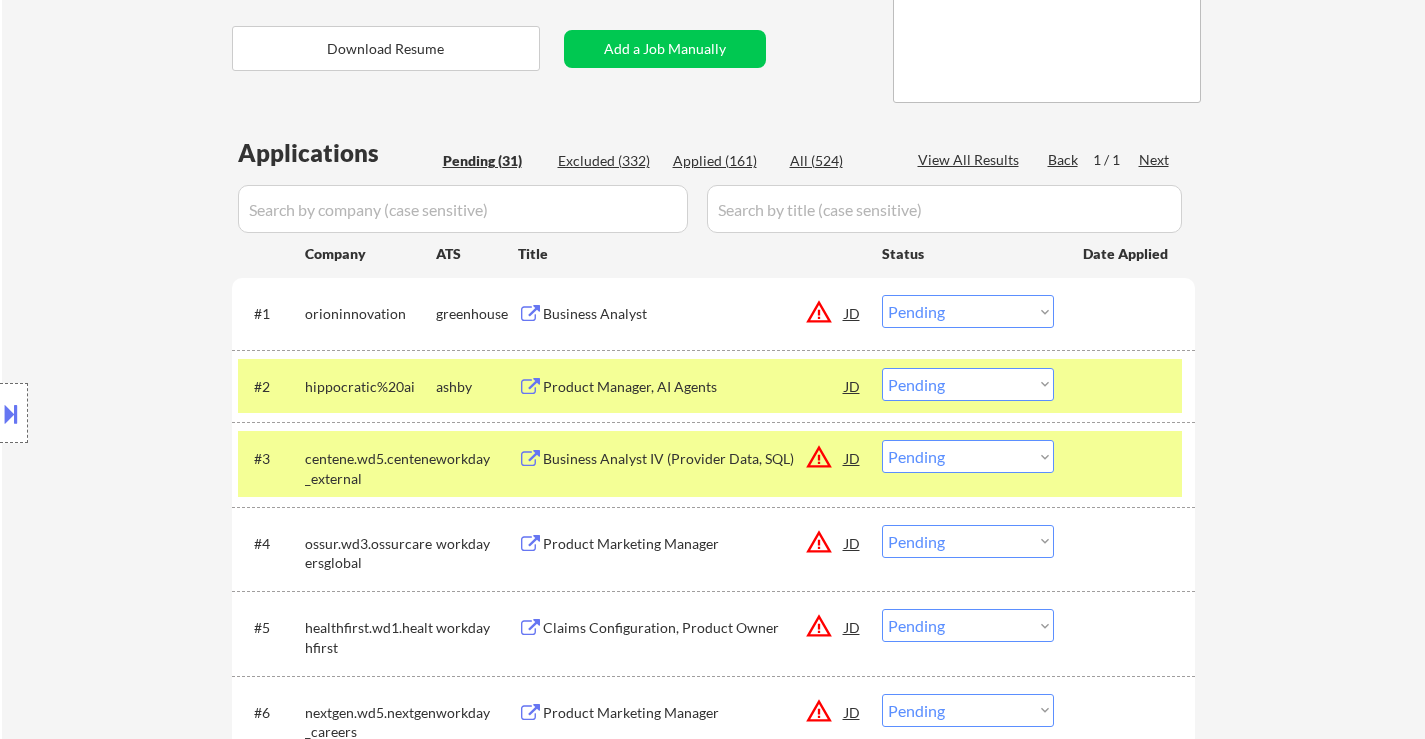 click on "Business Analyst" at bounding box center [694, 314] 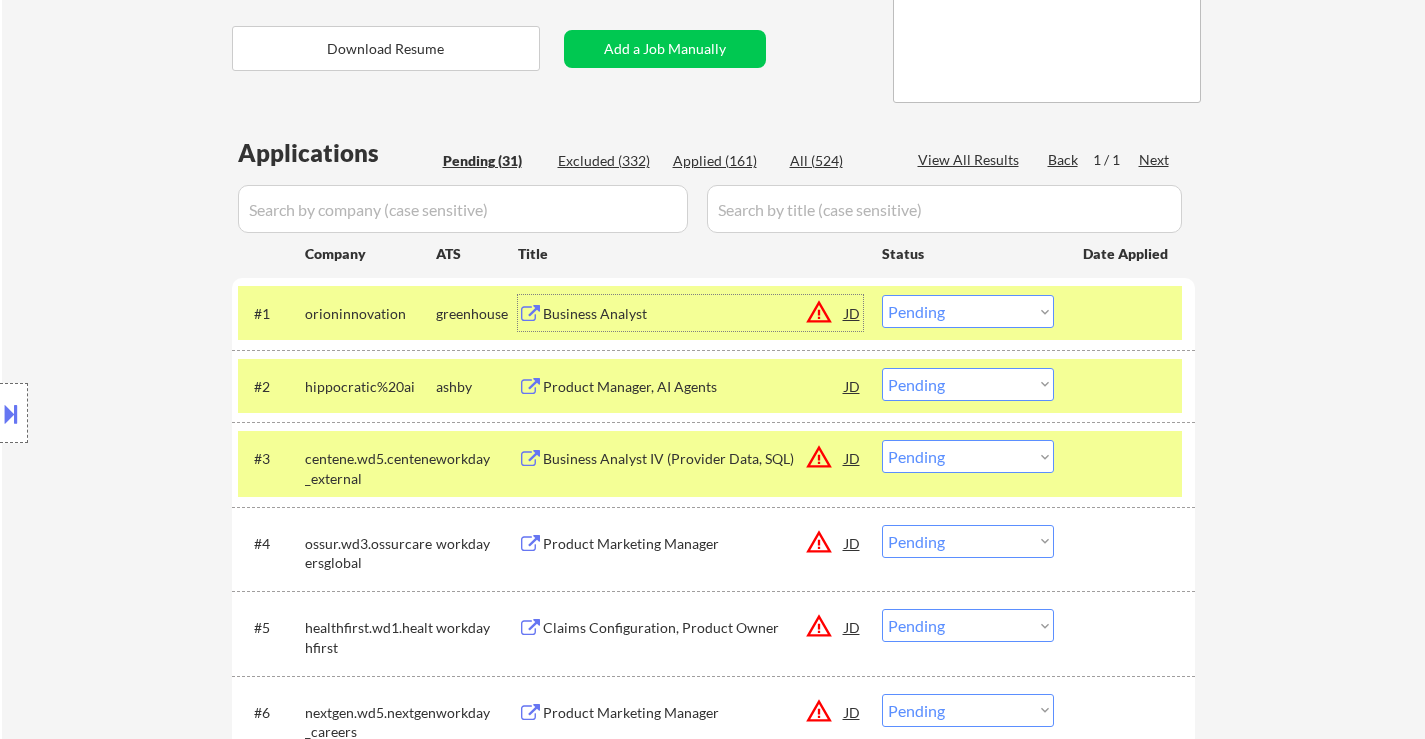 click on "Product Manager, AI Agents" at bounding box center [694, 387] 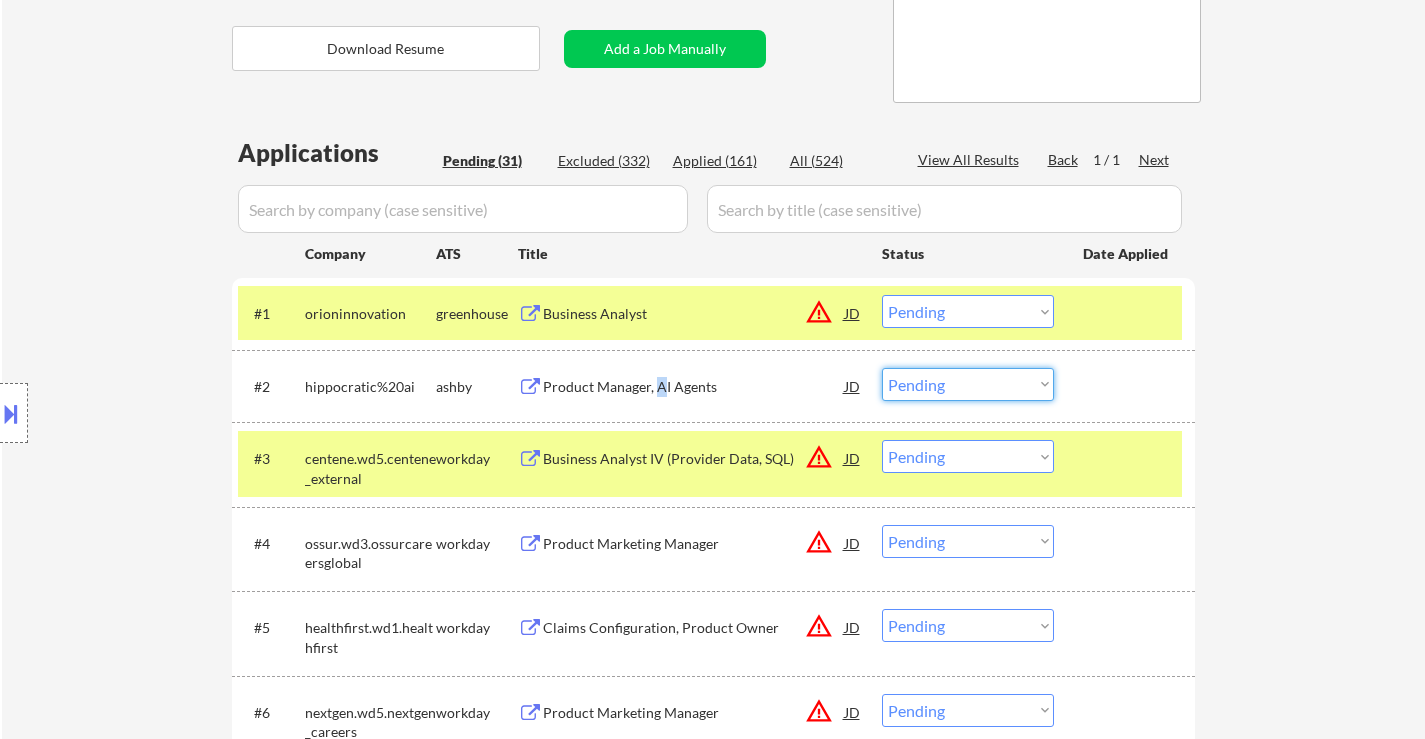 click on "Choose an option... Pending Applied Excluded (Questions) Excluded (Expired) Excluded (Location) Excluded (Bad Match) Excluded (Blocklist) Excluded (Salary) Excluded (Other)" at bounding box center (968, 384) 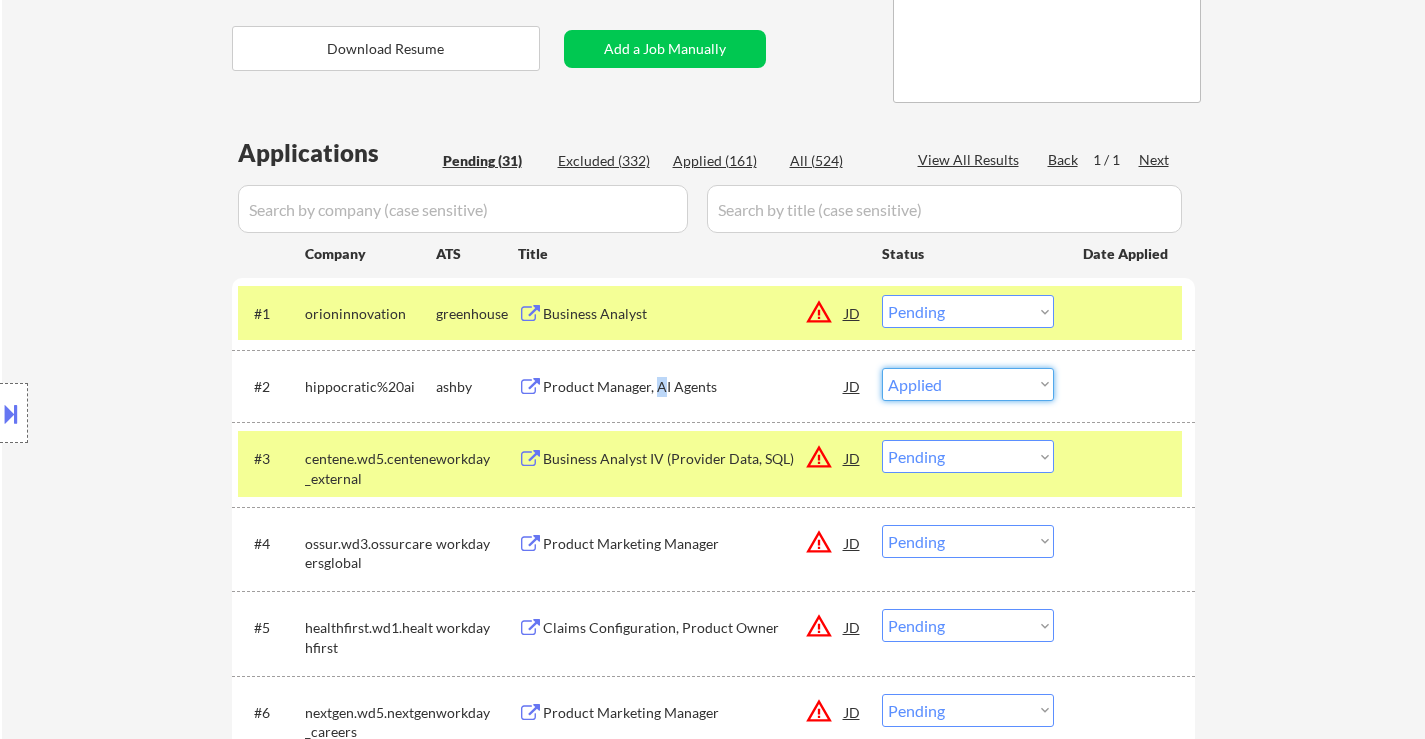 click on "Choose an option... Pending Applied Excluded (Questions) Excluded (Expired) Excluded (Location) Excluded (Bad Match) Excluded (Blocklist) Excluded (Salary) Excluded (Other)" at bounding box center [968, 384] 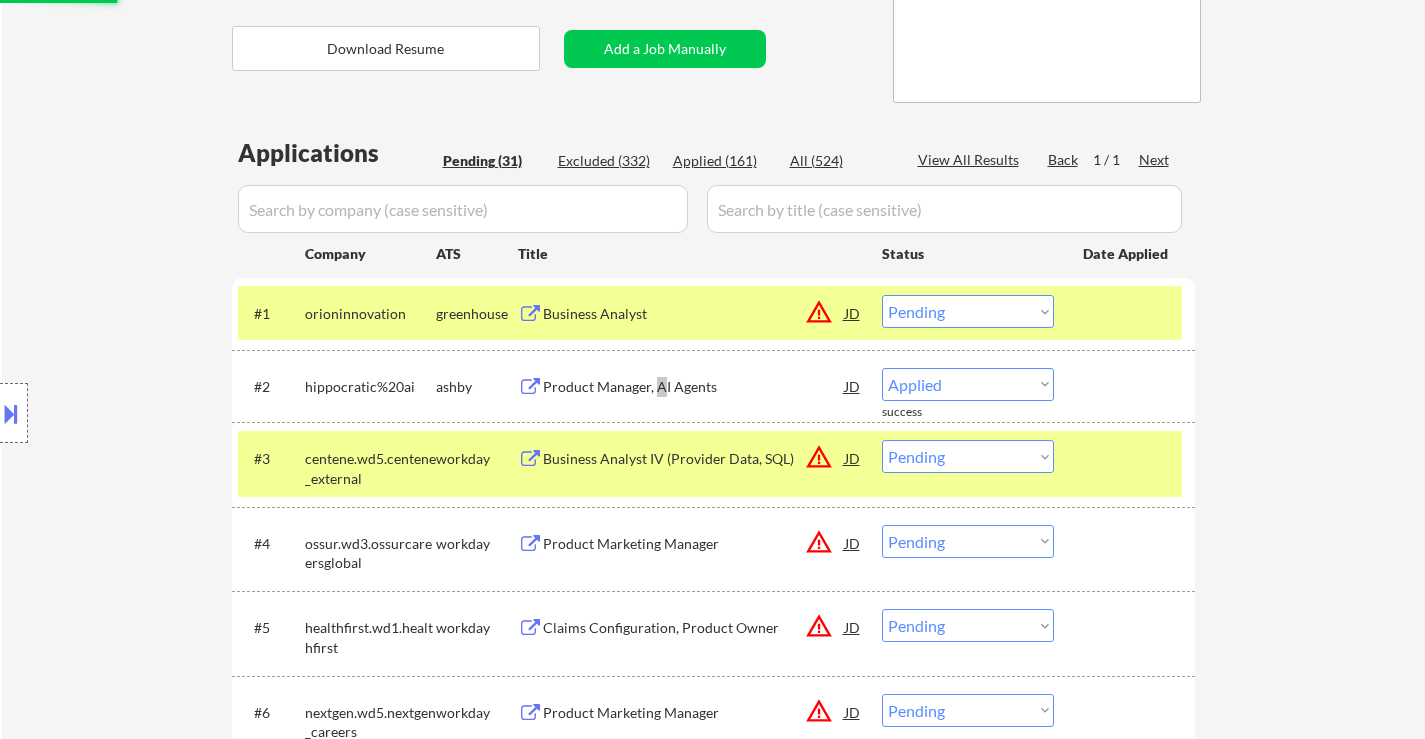select on ""pending"" 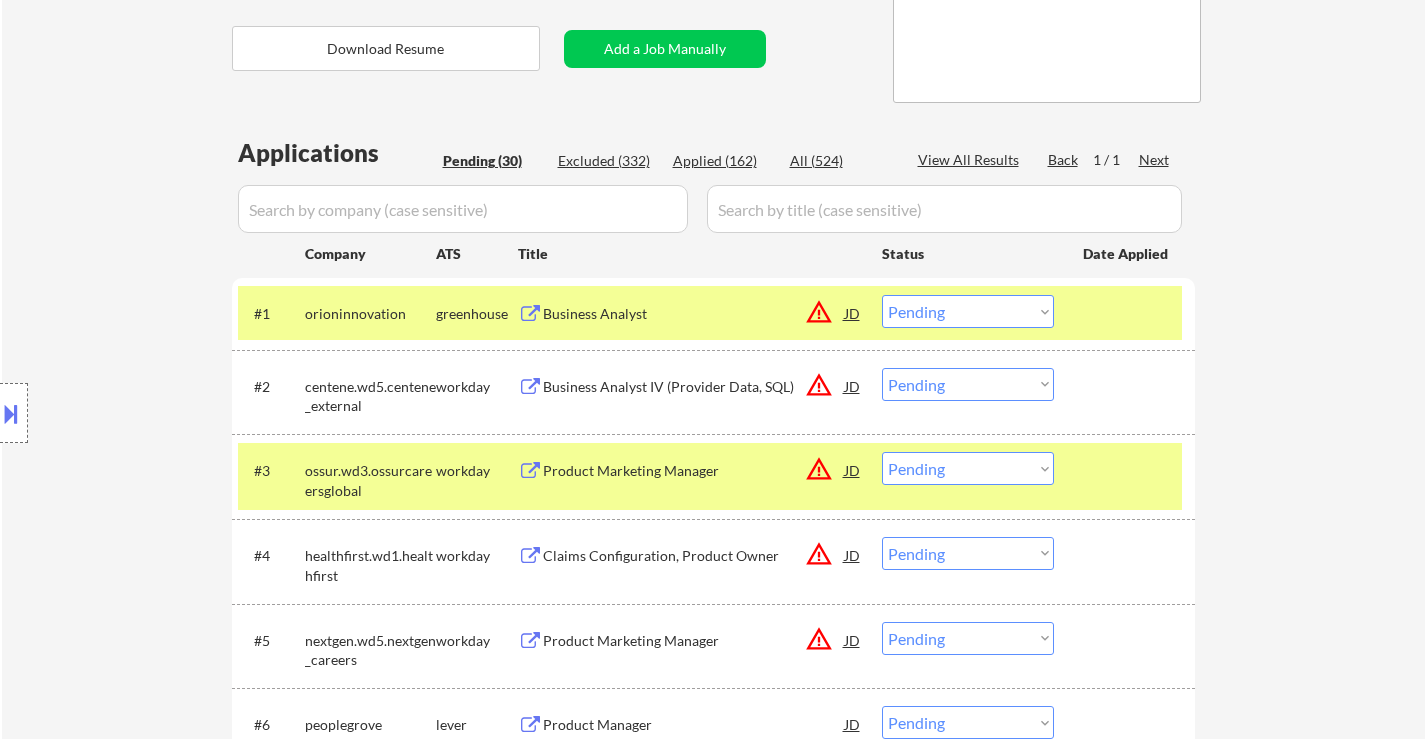 click on "Choose an option... Pending Applied Excluded (Questions) Excluded (Expired) Excluded (Location) Excluded (Bad Match) Excluded (Blocklist) Excluded (Salary) Excluded (Other)" at bounding box center [968, 311] 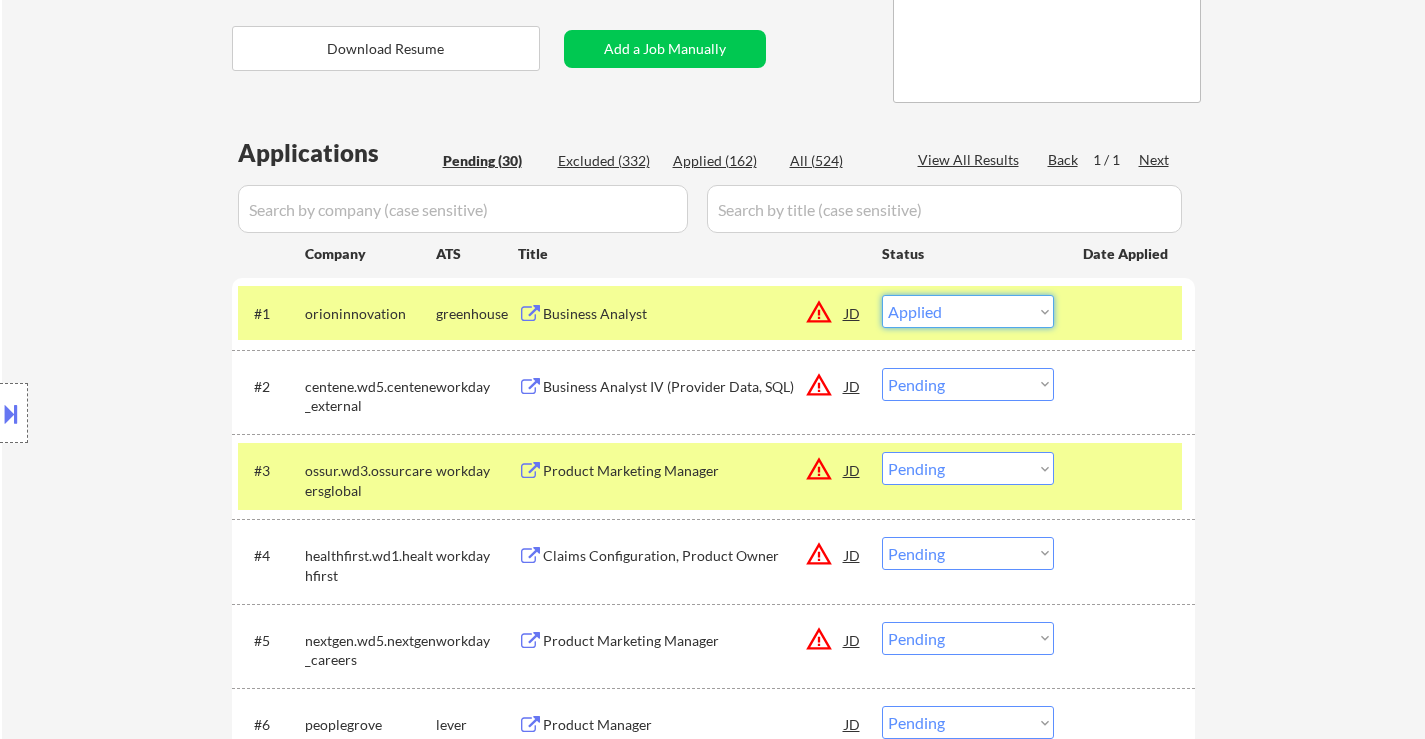 click on "Choose an option... Pending Applied Excluded (Questions) Excluded (Expired) Excluded (Location) Excluded (Bad Match) Excluded (Blocklist) Excluded (Salary) Excluded (Other)" at bounding box center (968, 311) 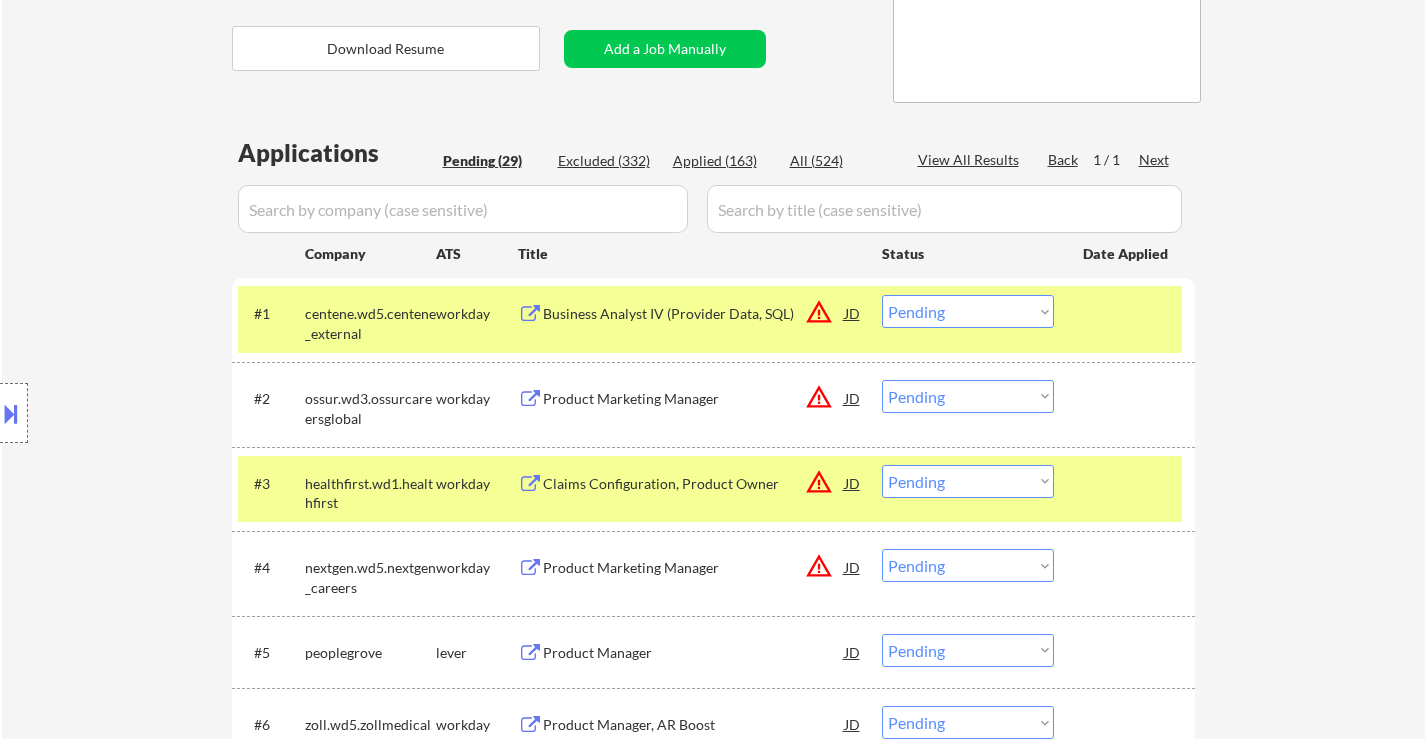 click on "Choose an option... Pending Applied Excluded (Questions) Excluded (Expired) Excluded (Location) Excluded (Bad Match) Excluded (Blocklist) Excluded (Salary) Excluded (Other)" at bounding box center [968, 311] 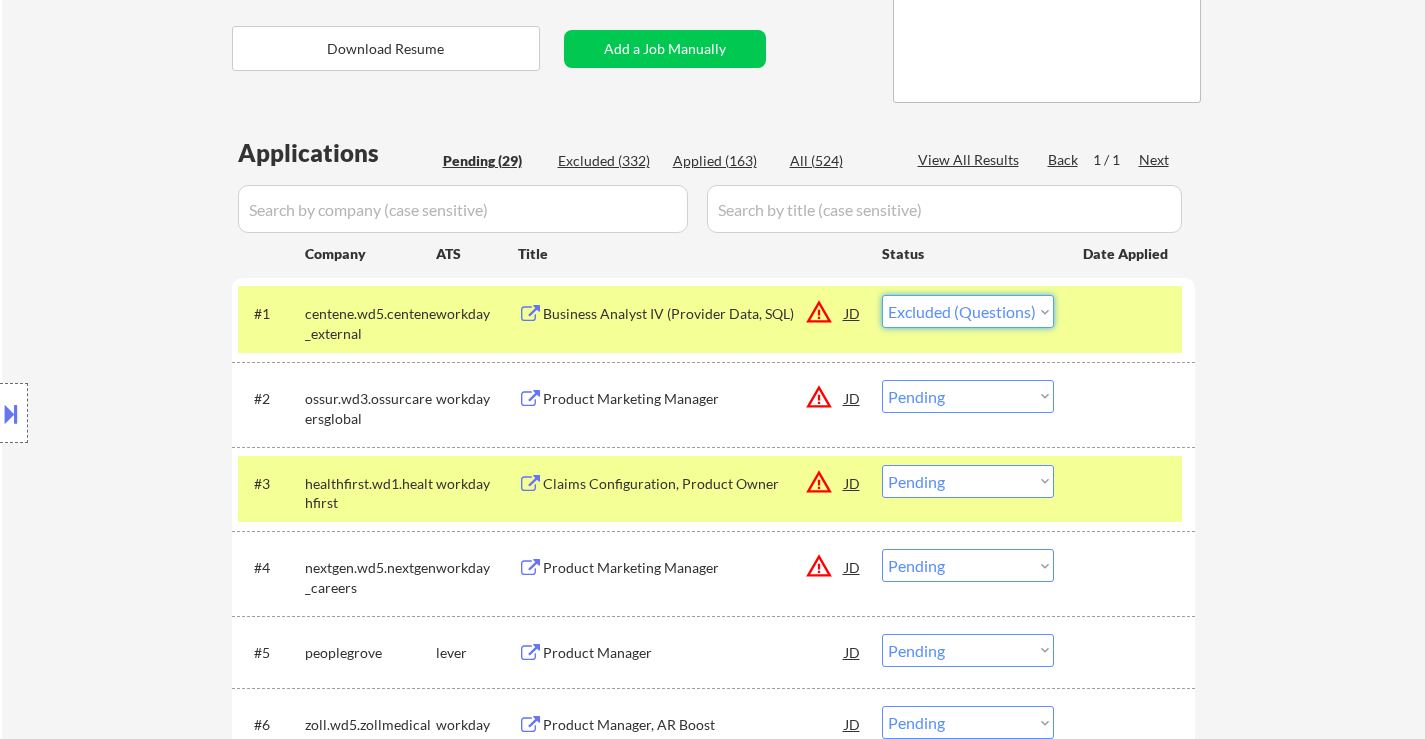 click on "Choose an option... Pending Applied Excluded (Questions) Excluded (Expired) Excluded (Location) Excluded (Bad Match) Excluded (Blocklist) Excluded (Salary) Excluded (Other)" at bounding box center [968, 311] 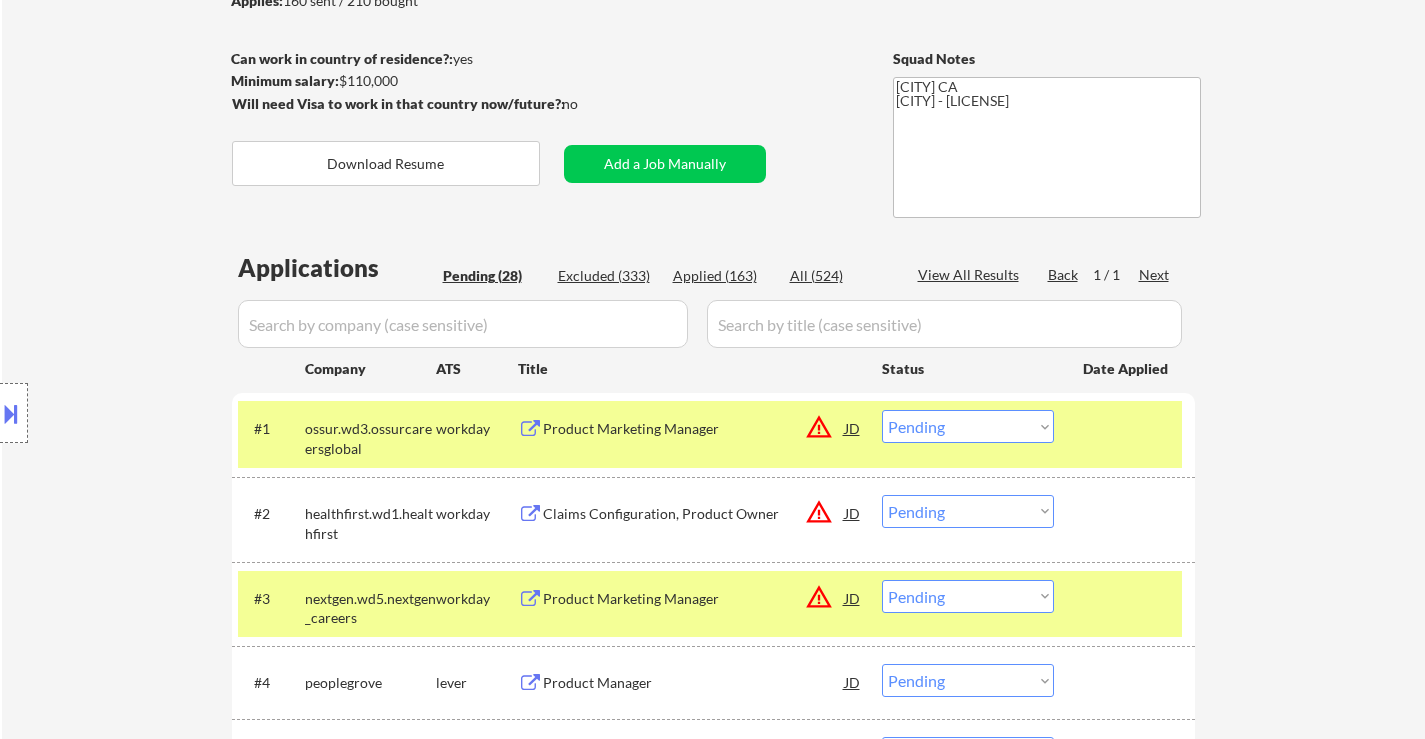 scroll, scrollTop: 400, scrollLeft: 0, axis: vertical 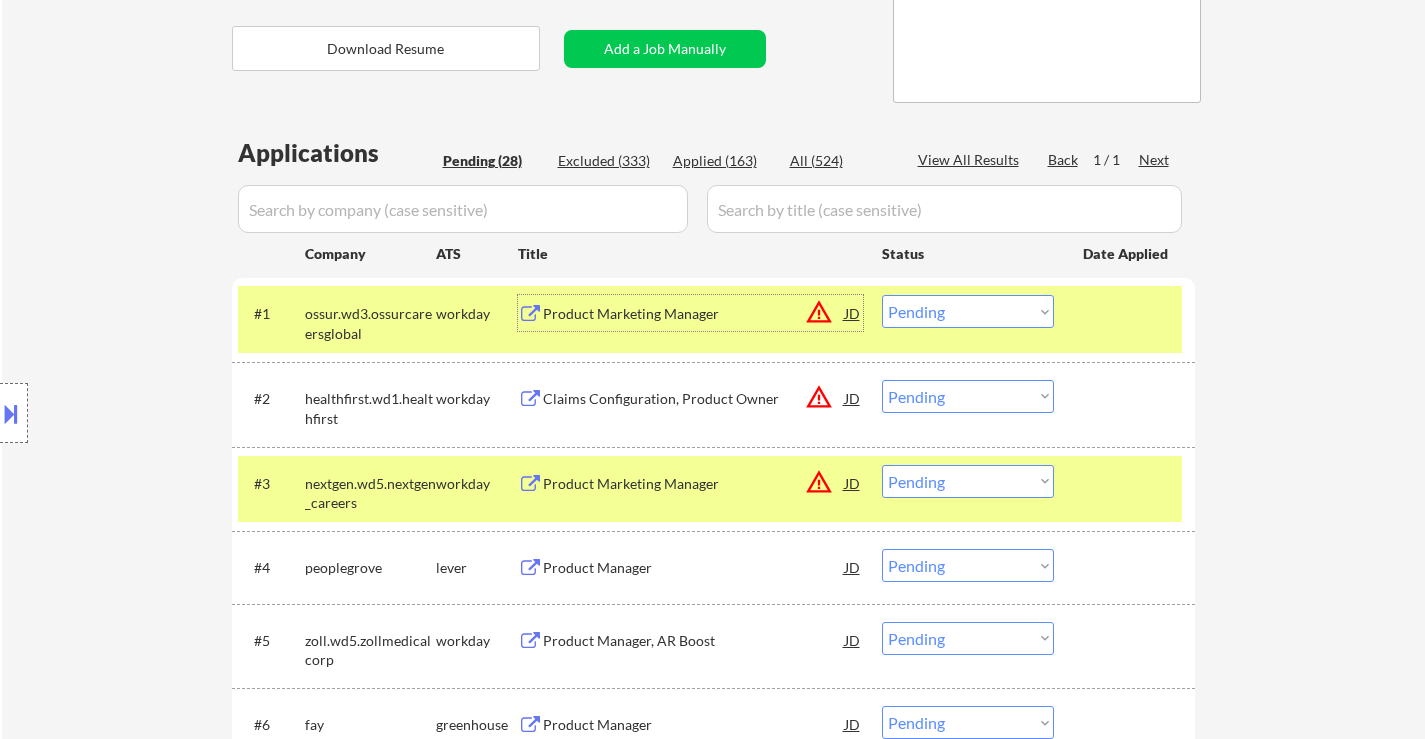 click on "Product Marketing Manager" at bounding box center [694, 314] 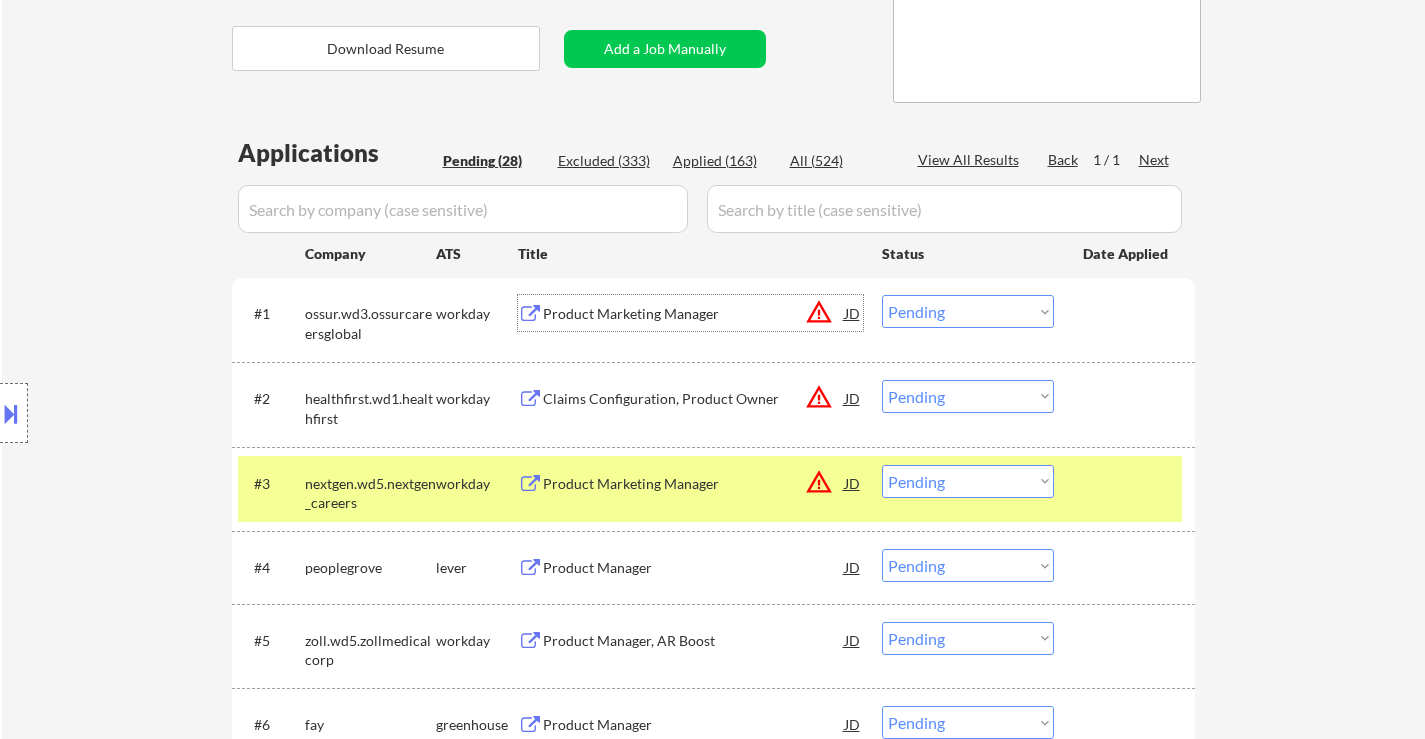 click on "Claims Configuration, Product Owner" at bounding box center (694, 399) 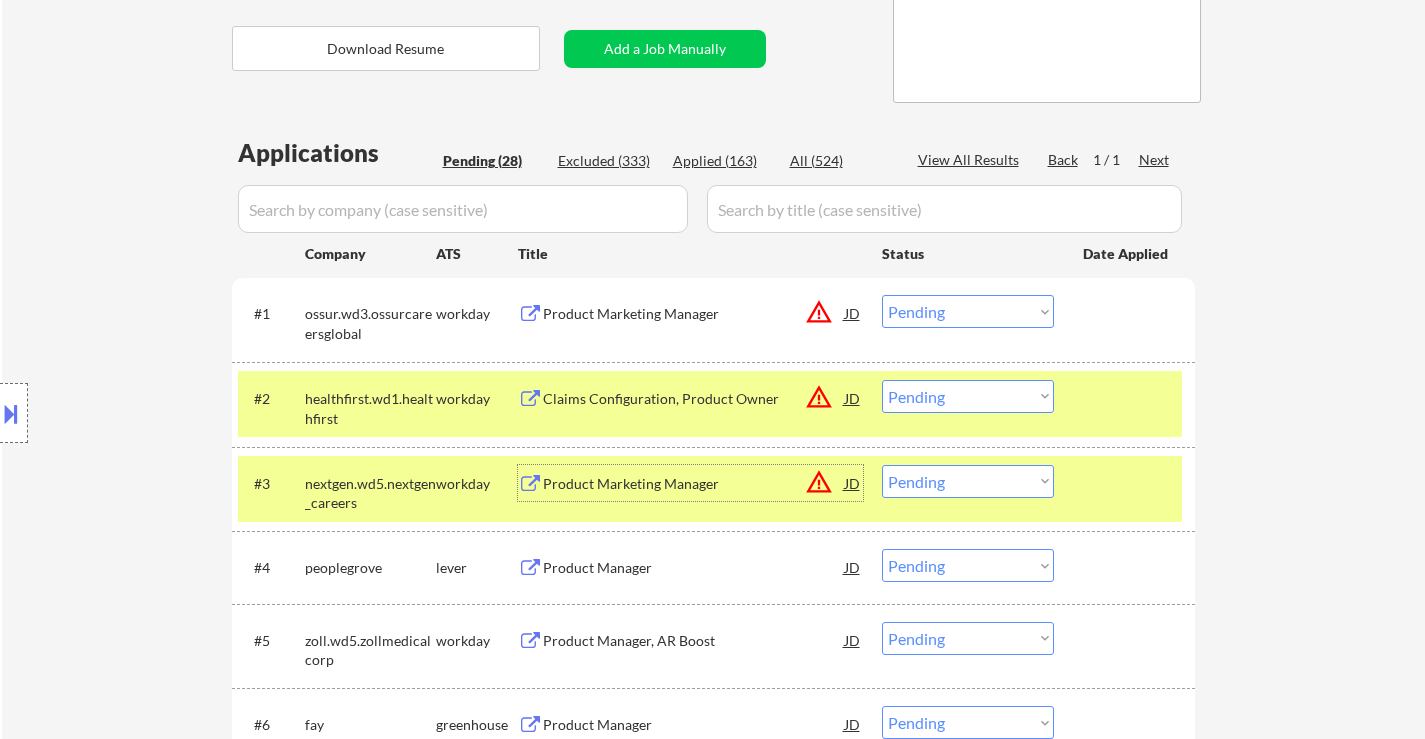 click on "Product Marketing Manager" at bounding box center (694, 484) 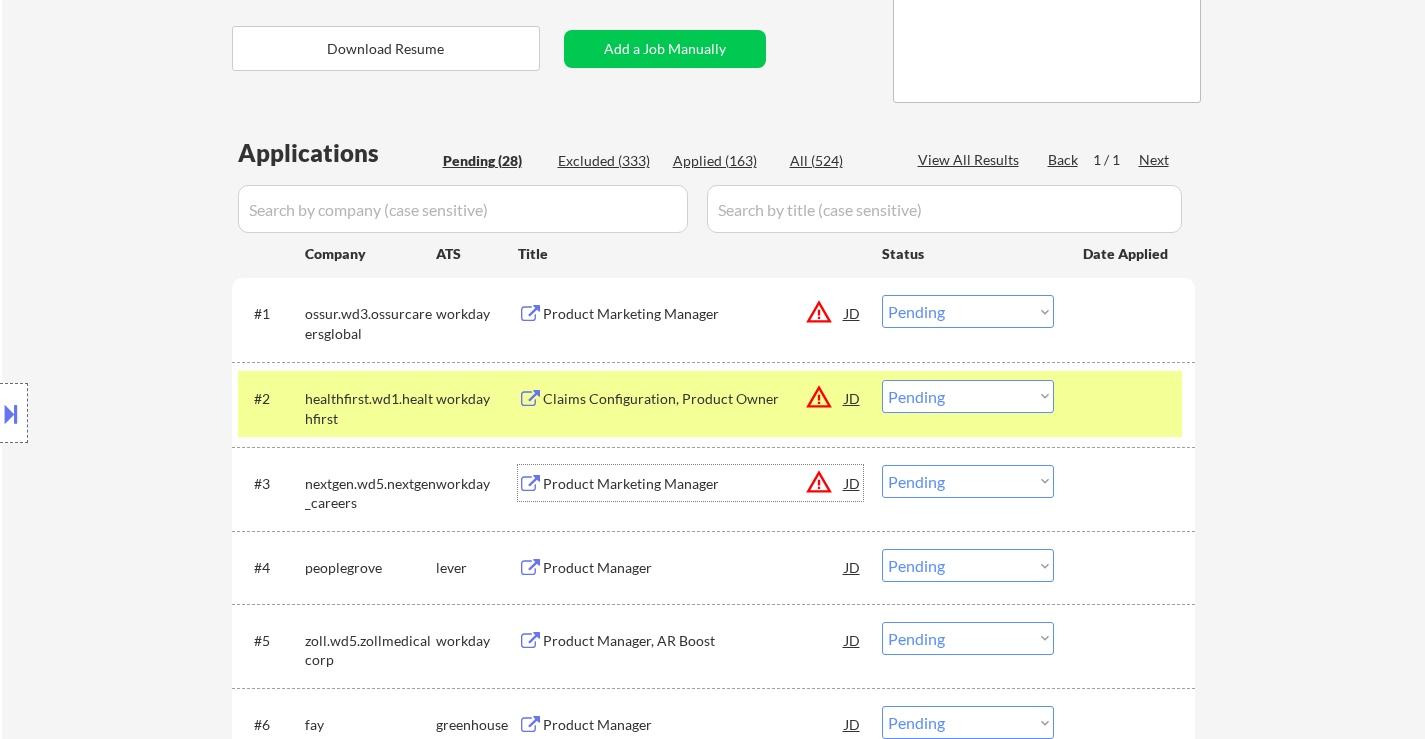 click on "Choose an option... Pending Applied Excluded (Questions) Excluded (Expired) Excluded (Location) Excluded (Bad Match) Excluded (Blocklist) Excluded (Salary) Excluded (Other)" at bounding box center [968, 311] 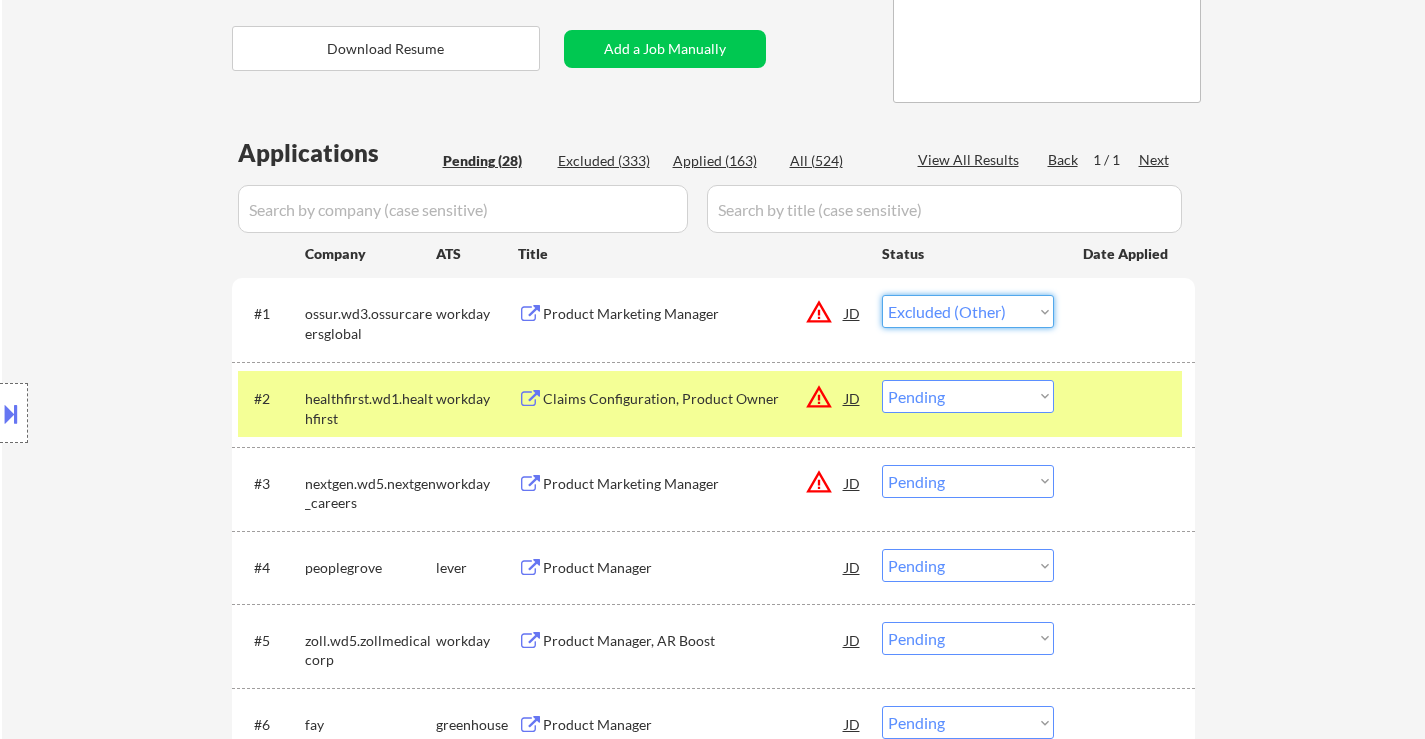click on "Choose an option... Pending Applied Excluded (Questions) Excluded (Expired) Excluded (Location) Excluded (Bad Match) Excluded (Blocklist) Excluded (Salary) Excluded (Other)" at bounding box center [968, 311] 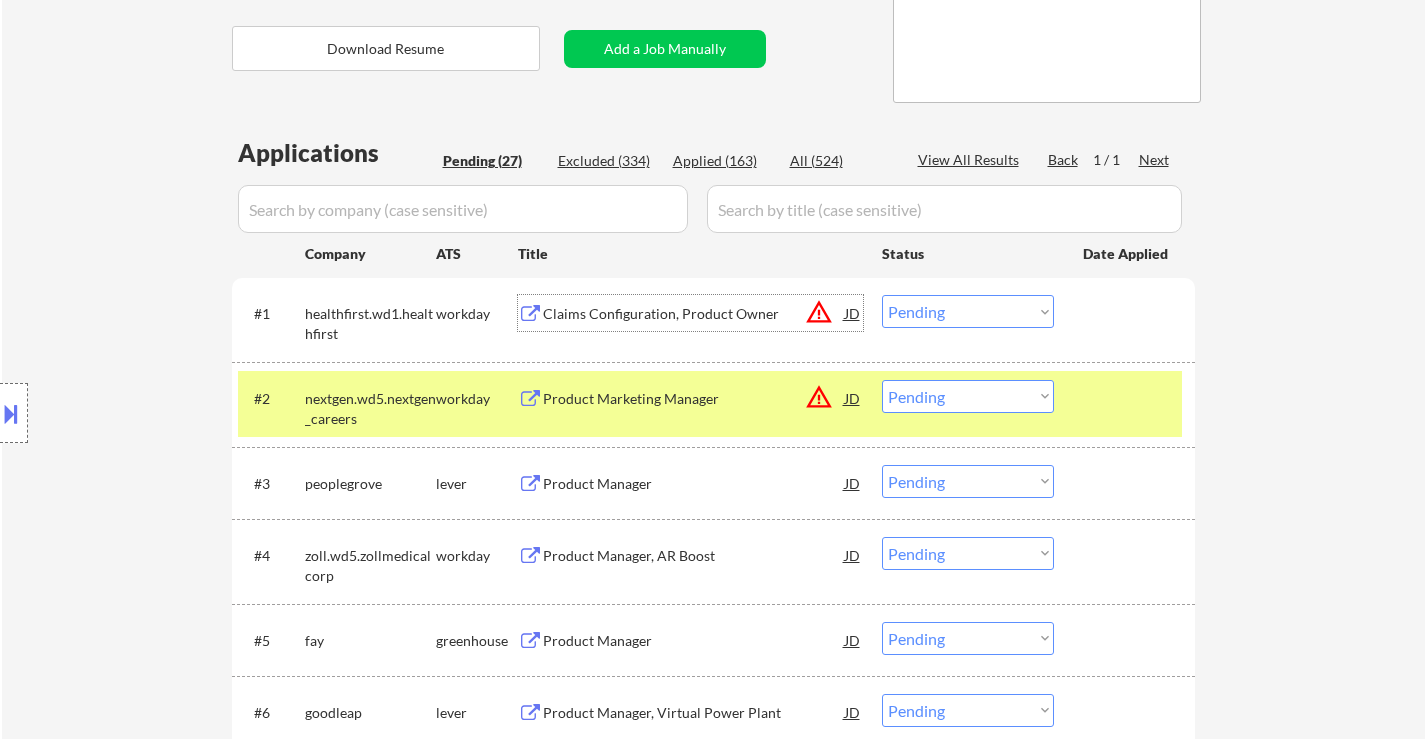 click on "Claims Configuration, Product Owner" at bounding box center [694, 314] 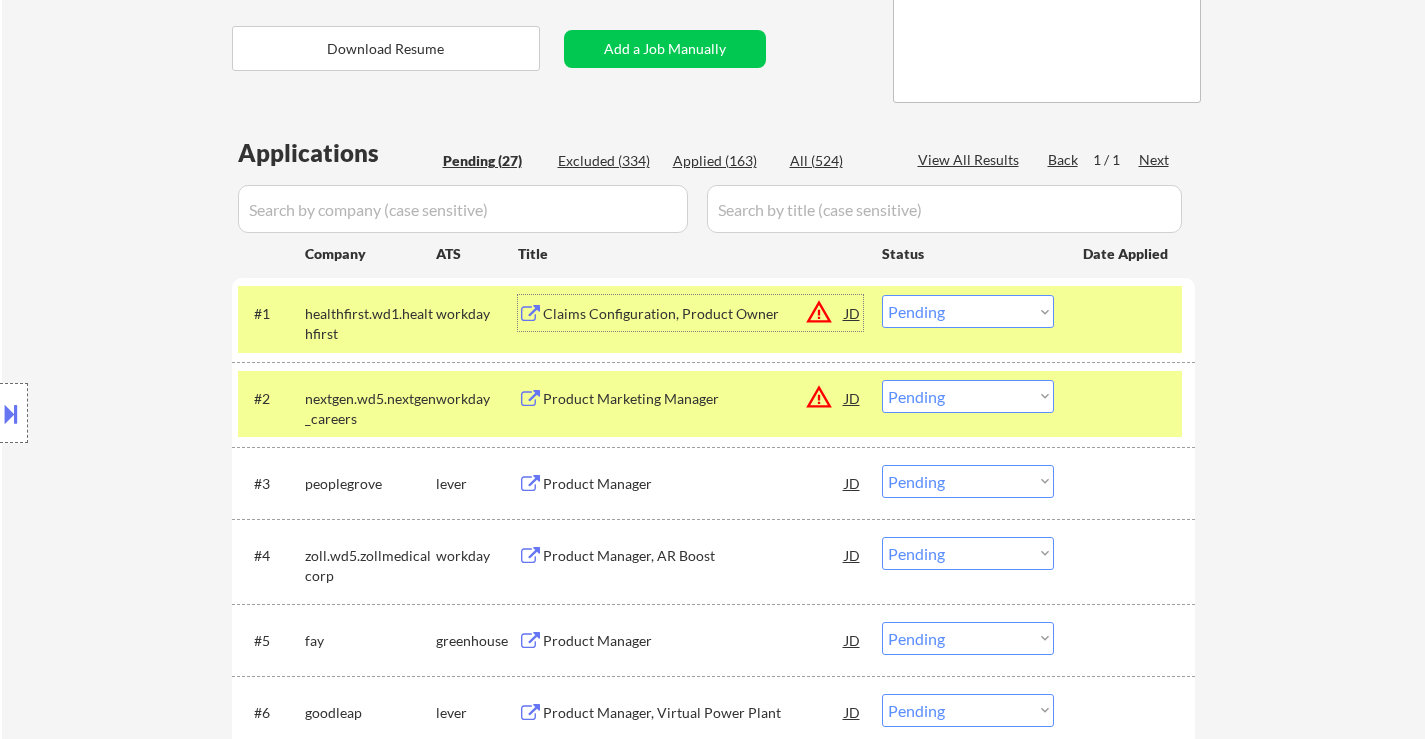 click on "Choose an option... Pending Applied Excluded (Questions) Excluded (Expired) Excluded (Location) Excluded (Bad Match) Excluded (Blocklist) Excluded (Salary) Excluded (Other)" at bounding box center [968, 311] 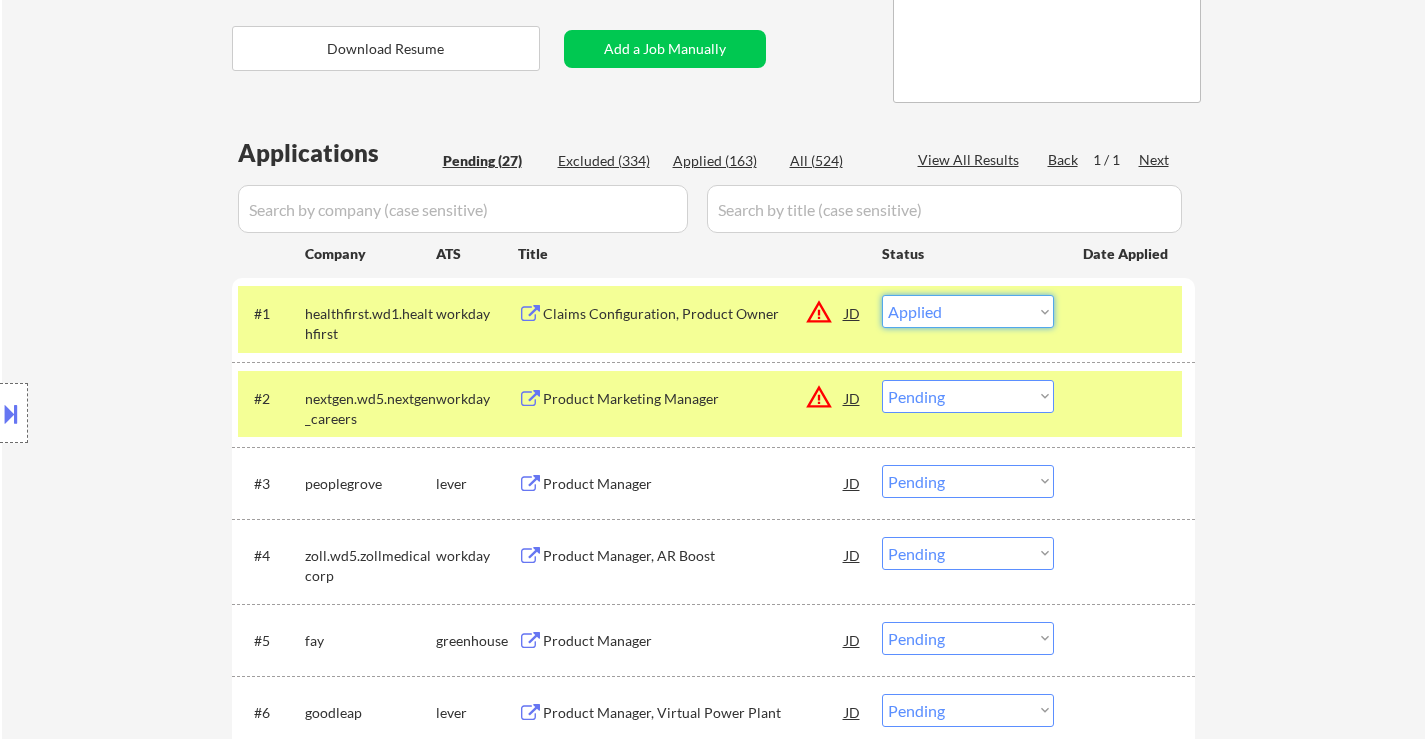 click on "Choose an option... Pending Applied Excluded (Questions) Excluded (Expired) Excluded (Location) Excluded (Bad Match) Excluded (Blocklist) Excluded (Salary) Excluded (Other)" at bounding box center (968, 311) 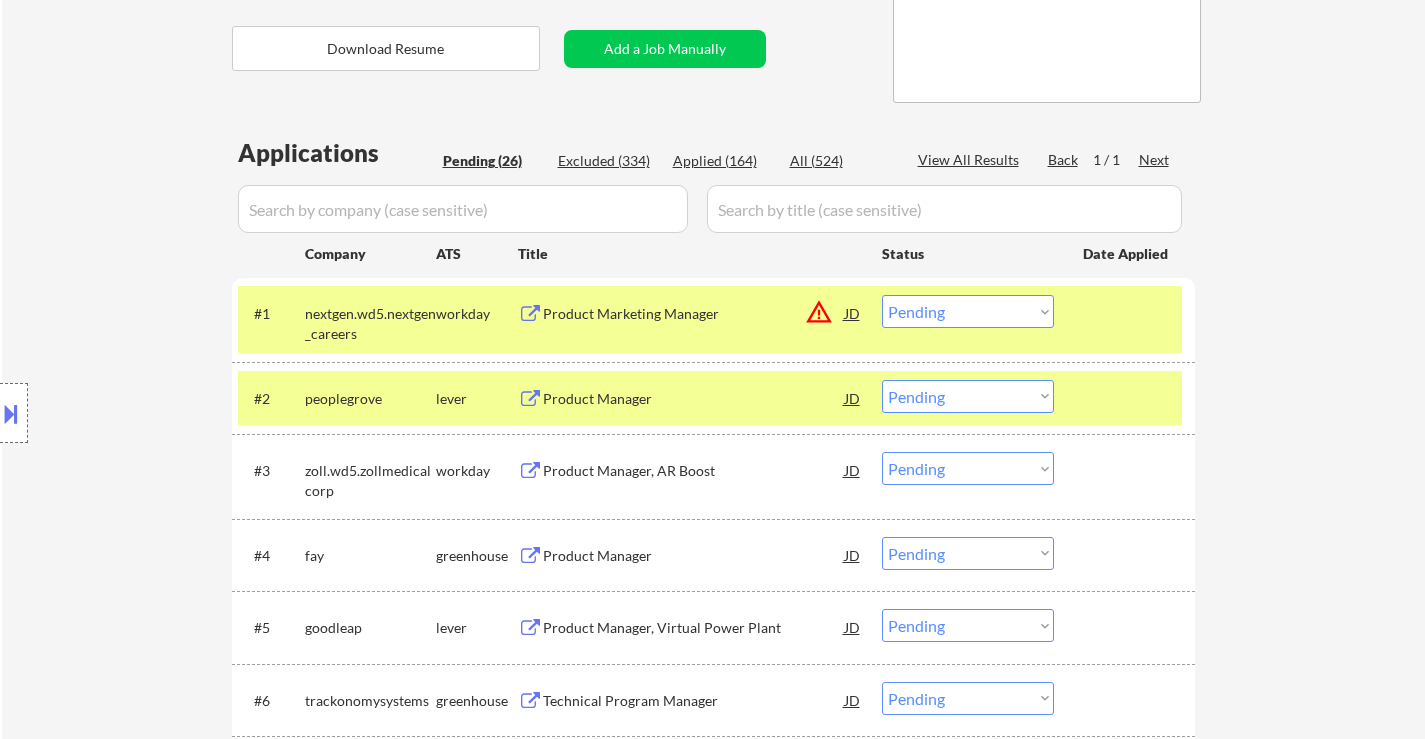 click at bounding box center (1127, 398) 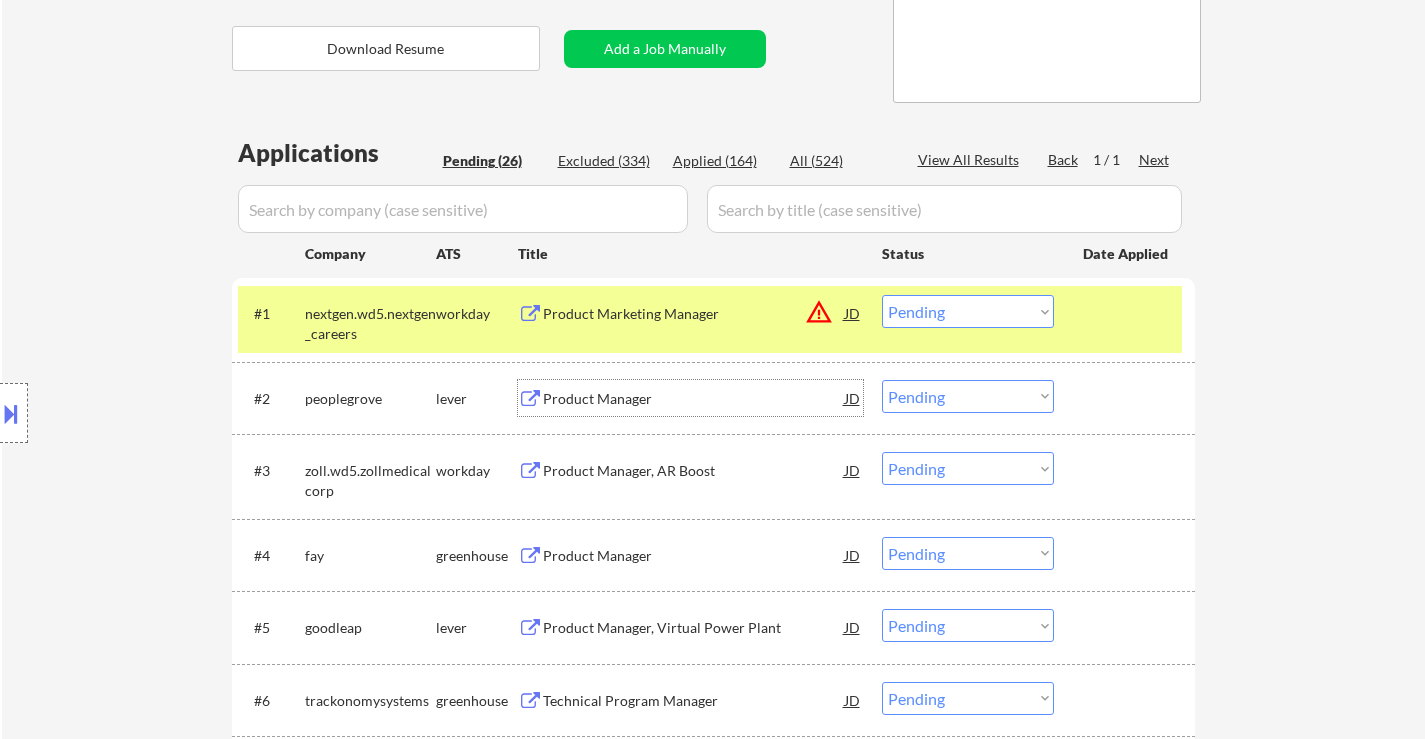 click on "Product Manager" at bounding box center (694, 399) 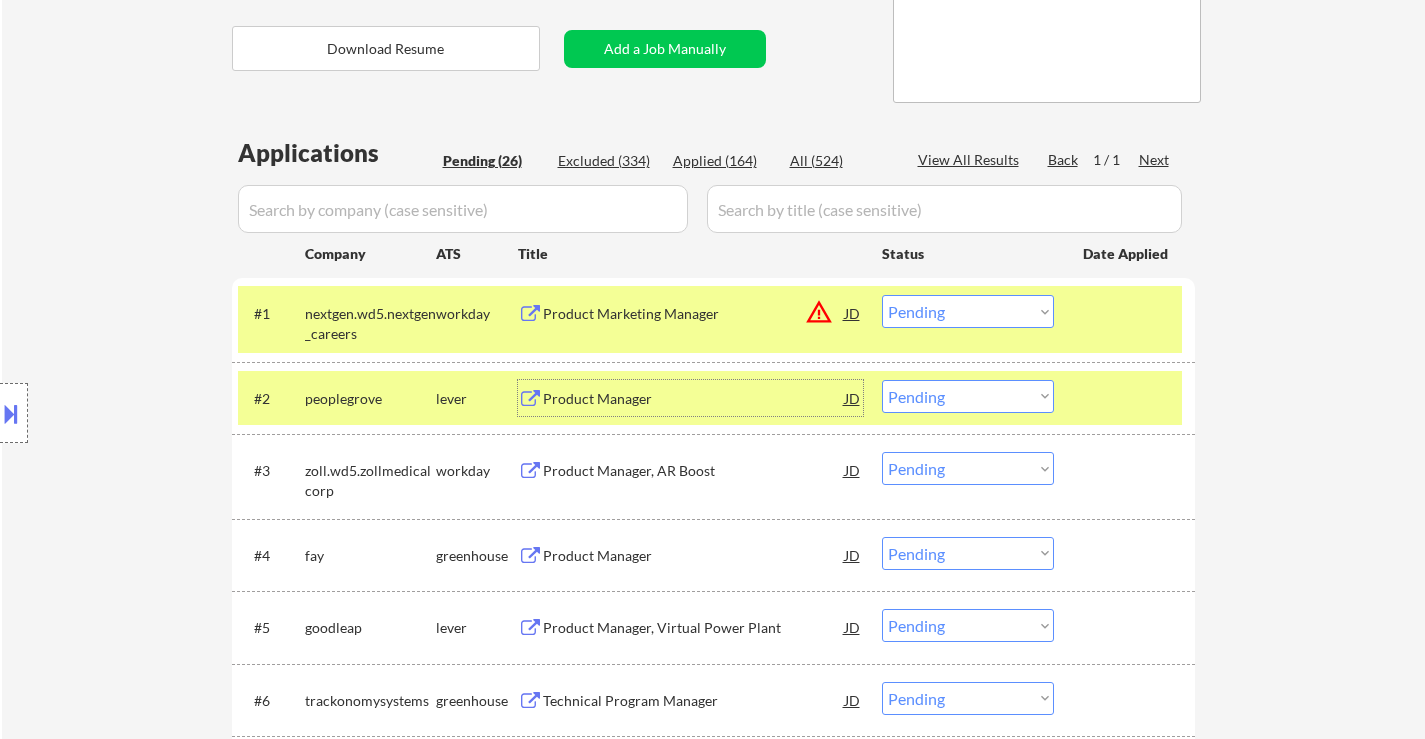 click at bounding box center (11, 413) 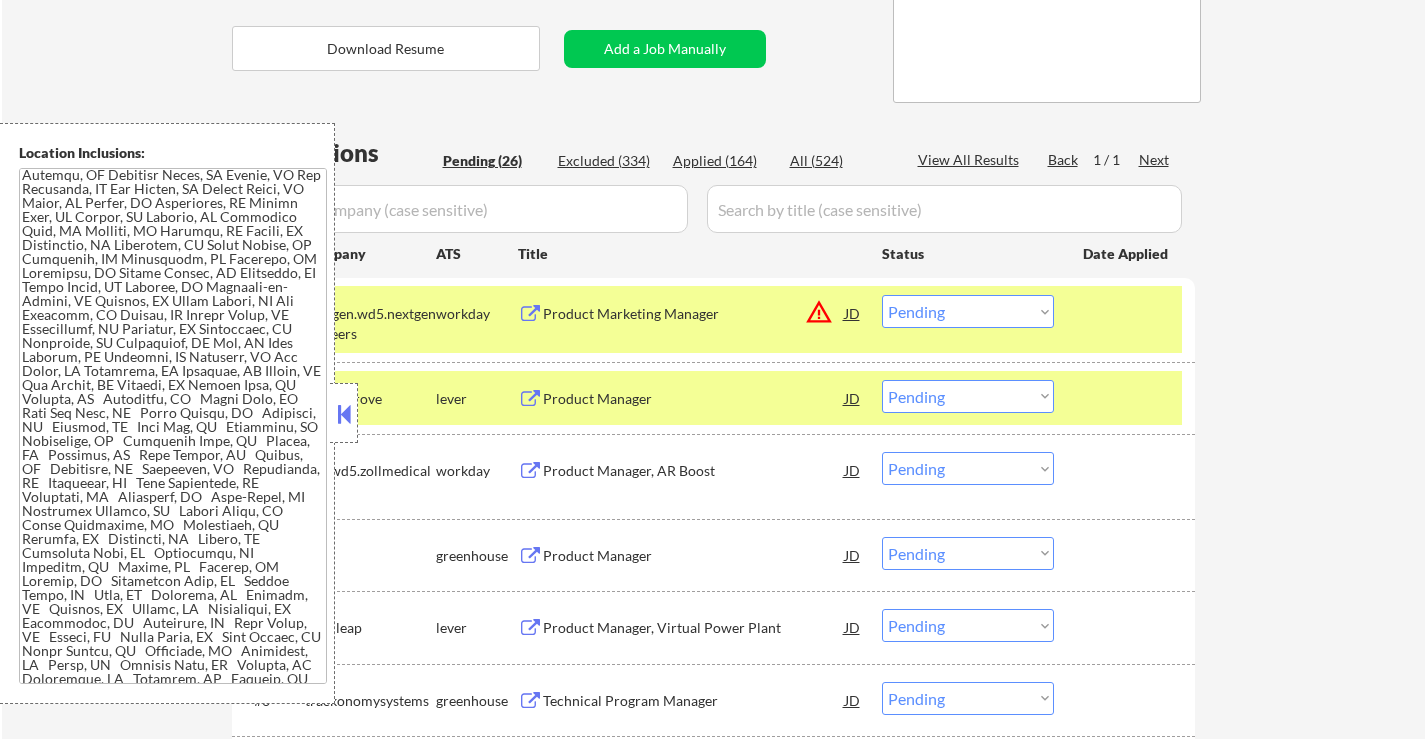 scroll, scrollTop: 1898, scrollLeft: 0, axis: vertical 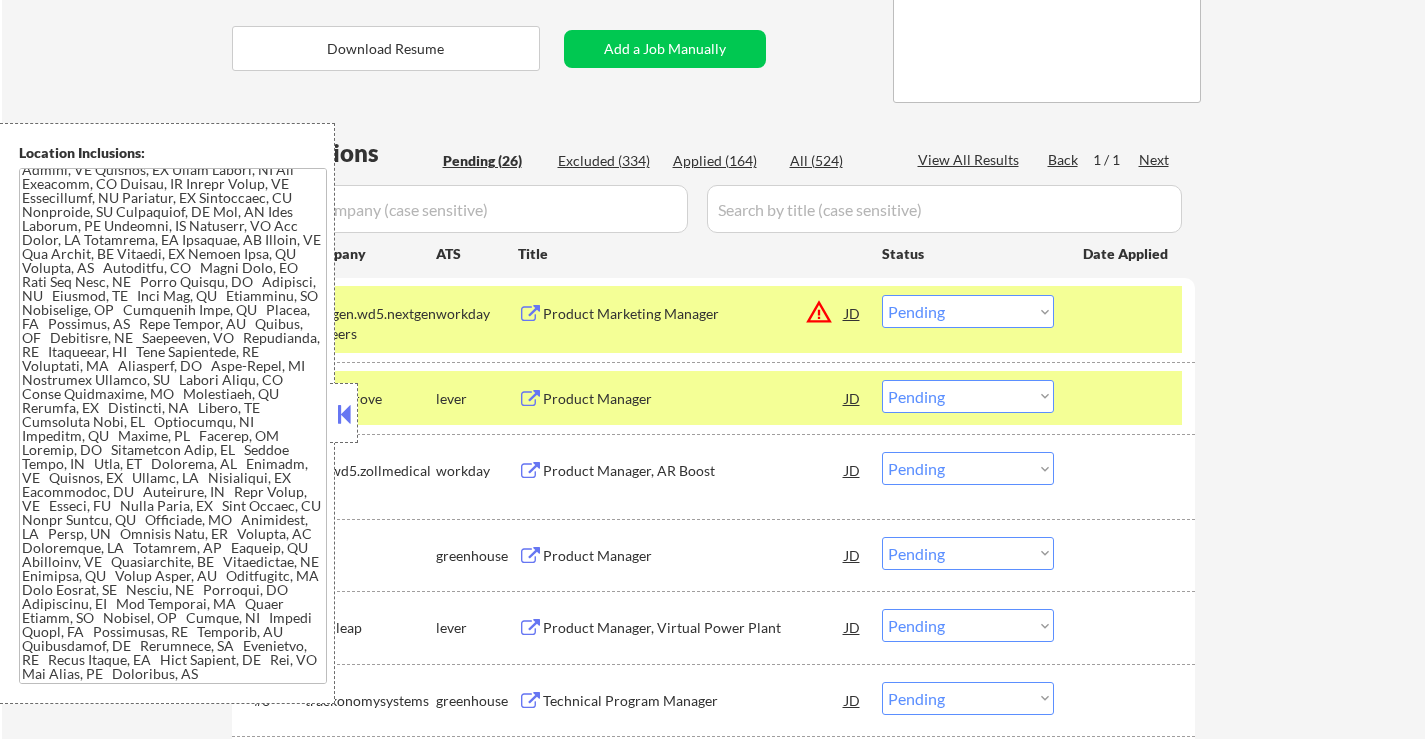 click at bounding box center (344, 414) 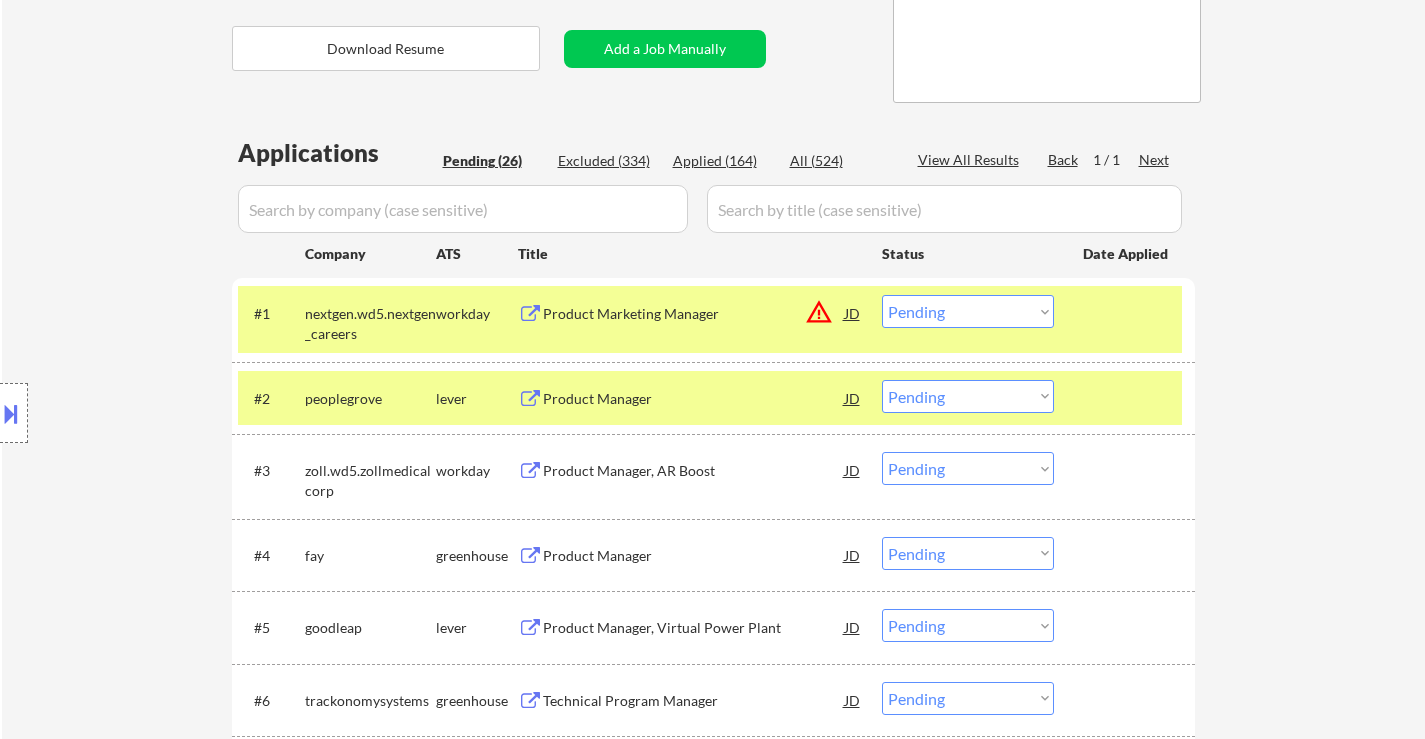 click on "Choose an option... Pending Applied Excluded (Questions) Excluded (Expired) Excluded (Location) Excluded (Bad Match) Excluded (Blocklist) Excluded (Salary) Excluded (Other)" at bounding box center (968, 311) 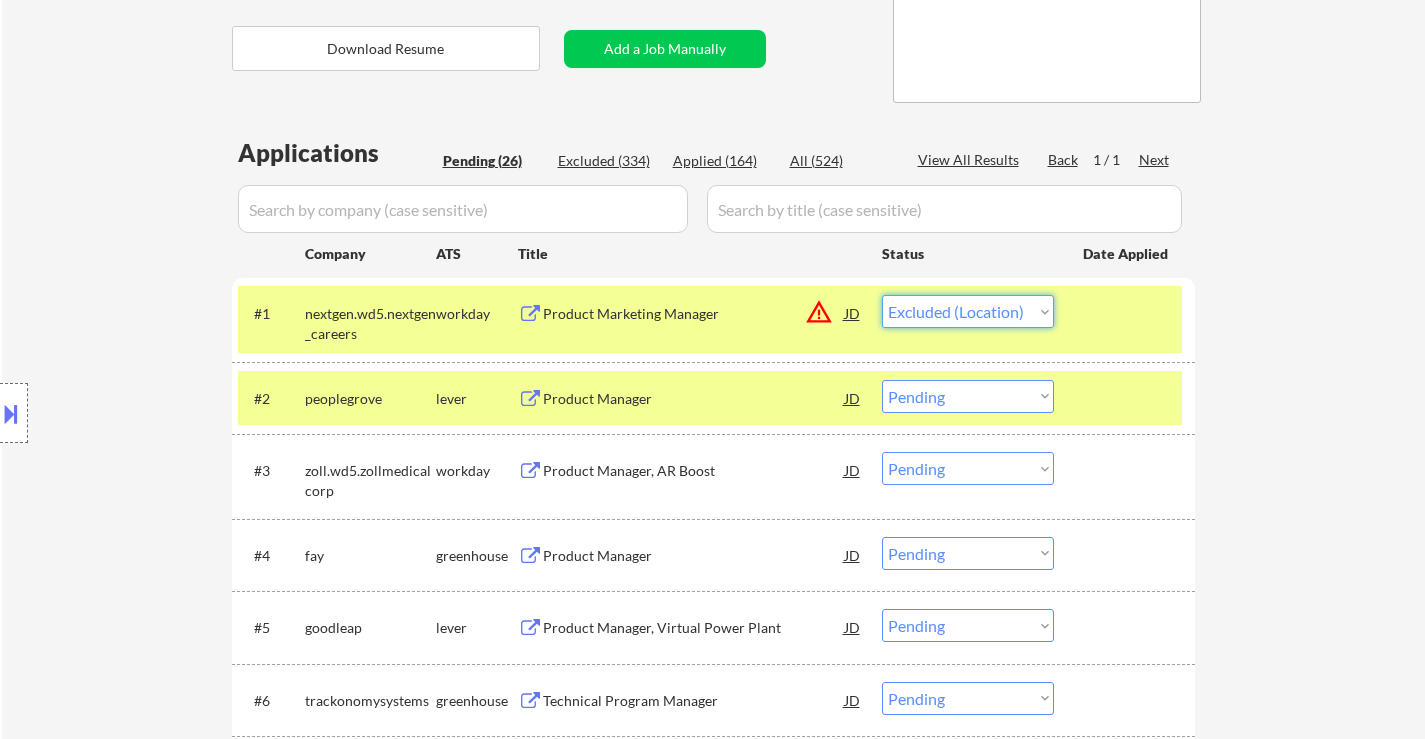 click on "Choose an option... Pending Applied Excluded (Questions) Excluded (Expired) Excluded (Location) Excluded (Bad Match) Excluded (Blocklist) Excluded (Salary) Excluded (Other)" at bounding box center (968, 311) 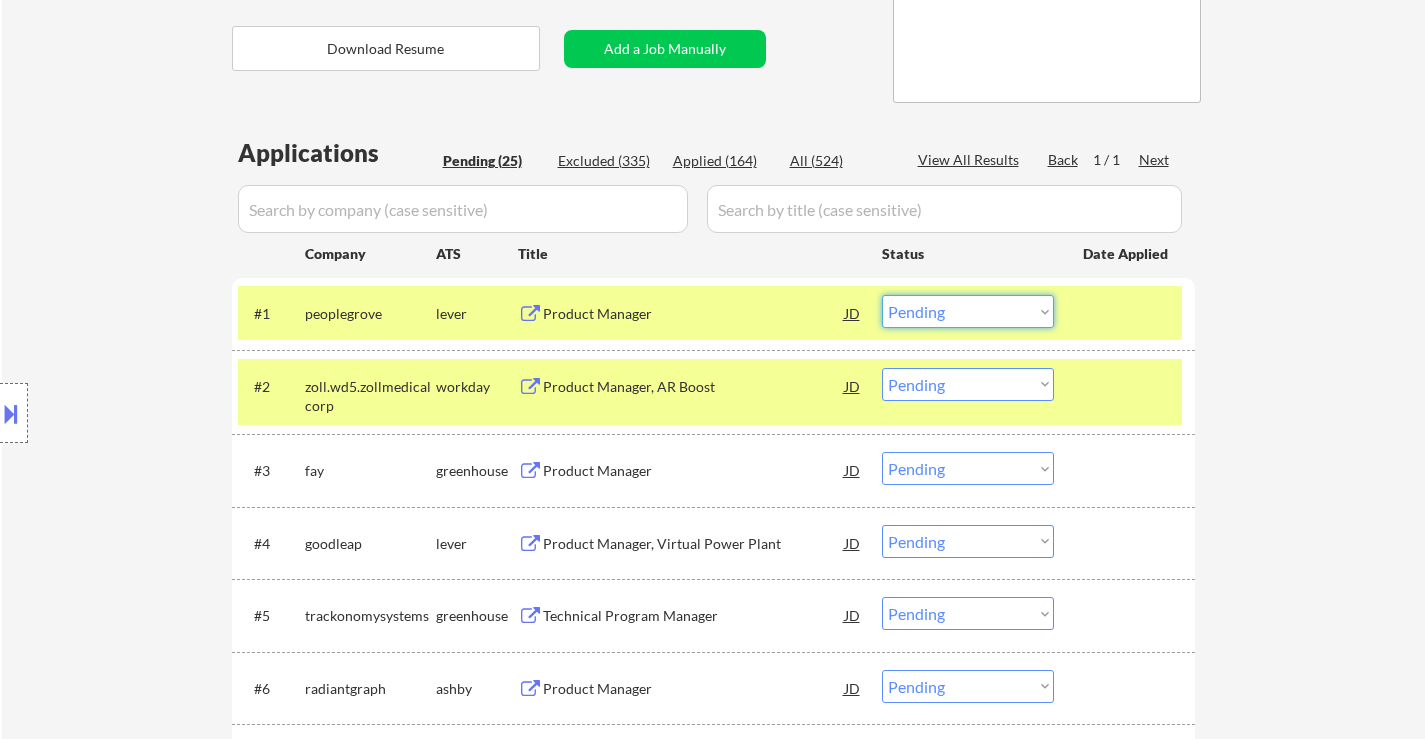 click on "Choose an option... Pending Applied Excluded (Questions) Excluded (Expired) Excluded (Location) Excluded (Bad Match) Excluded (Blocklist) Excluded (Salary) Excluded (Other)" at bounding box center [968, 311] 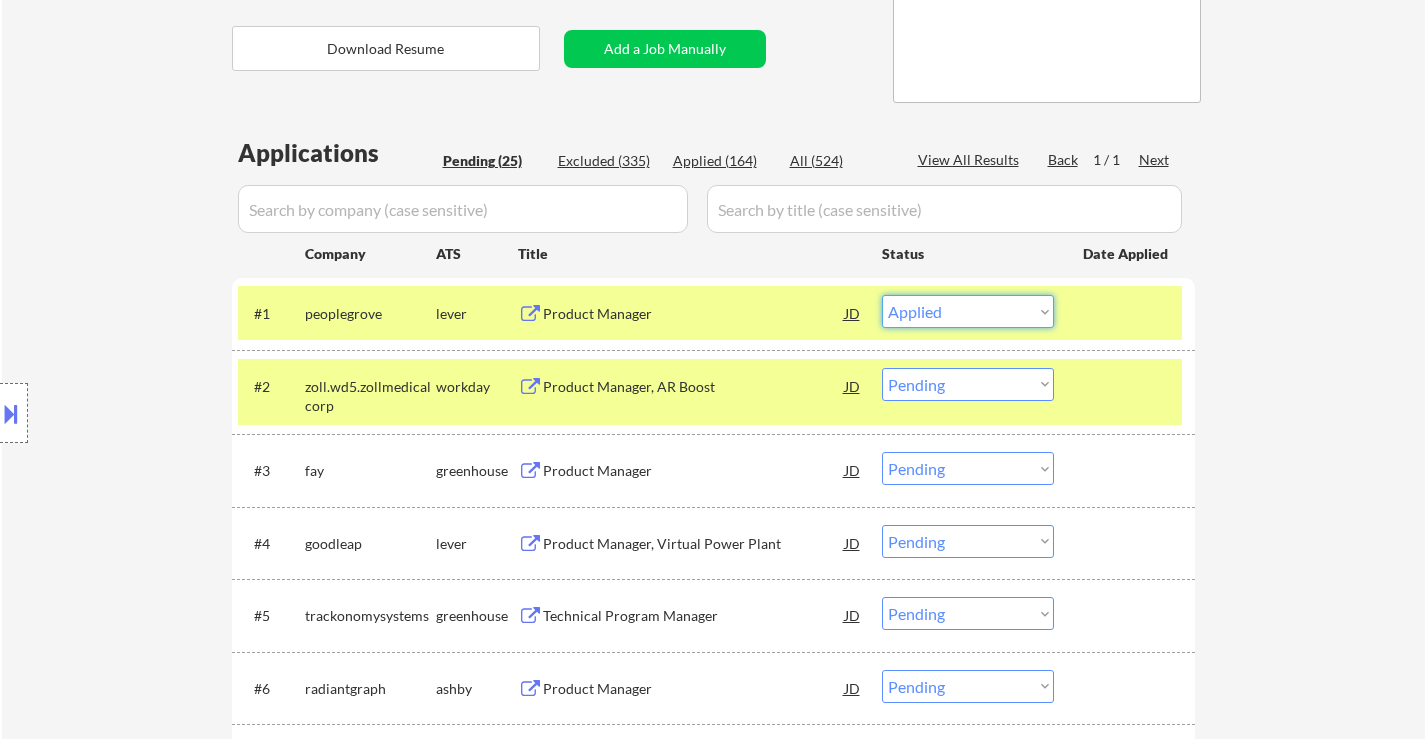 click on "Choose an option... Pending Applied Excluded (Questions) Excluded (Expired) Excluded (Location) Excluded (Bad Match) Excluded (Blocklist) Excluded (Salary) Excluded (Other)" at bounding box center (968, 311) 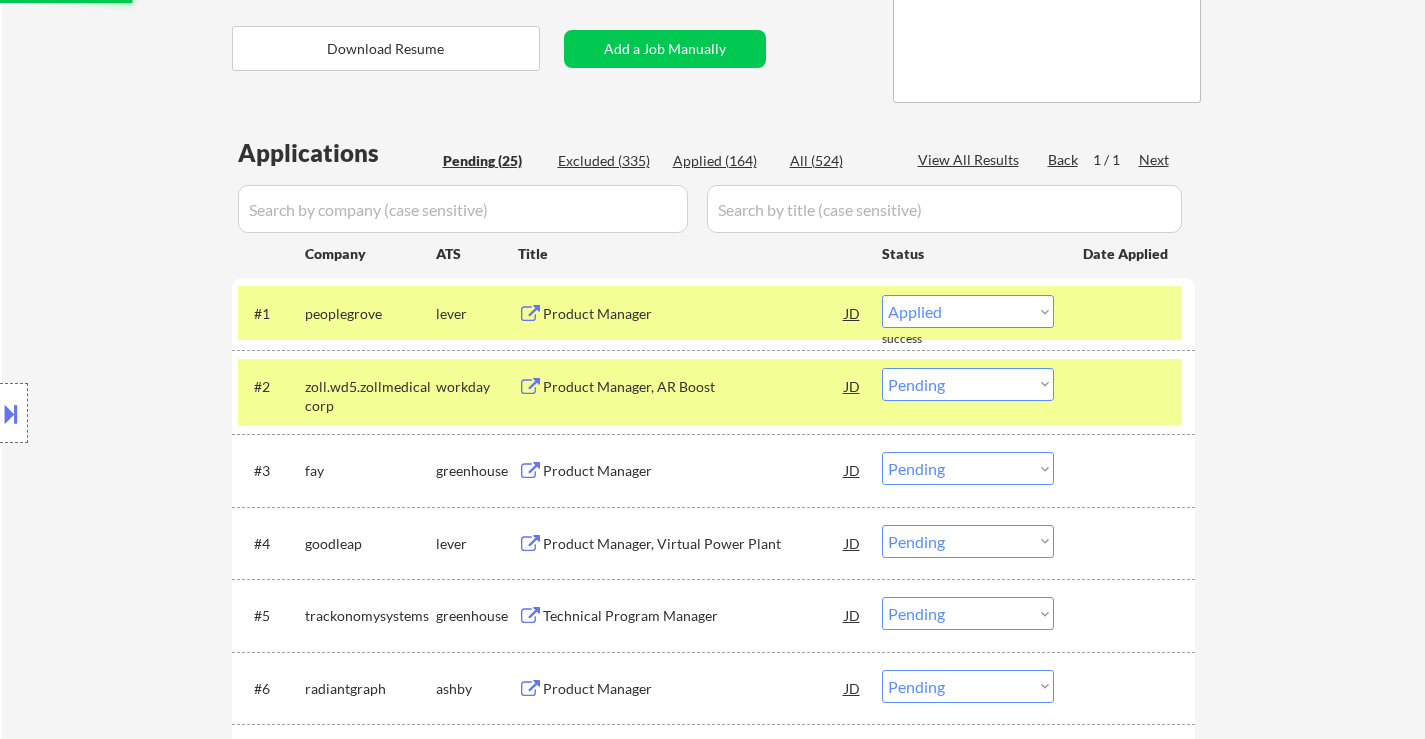 select on ""pending"" 